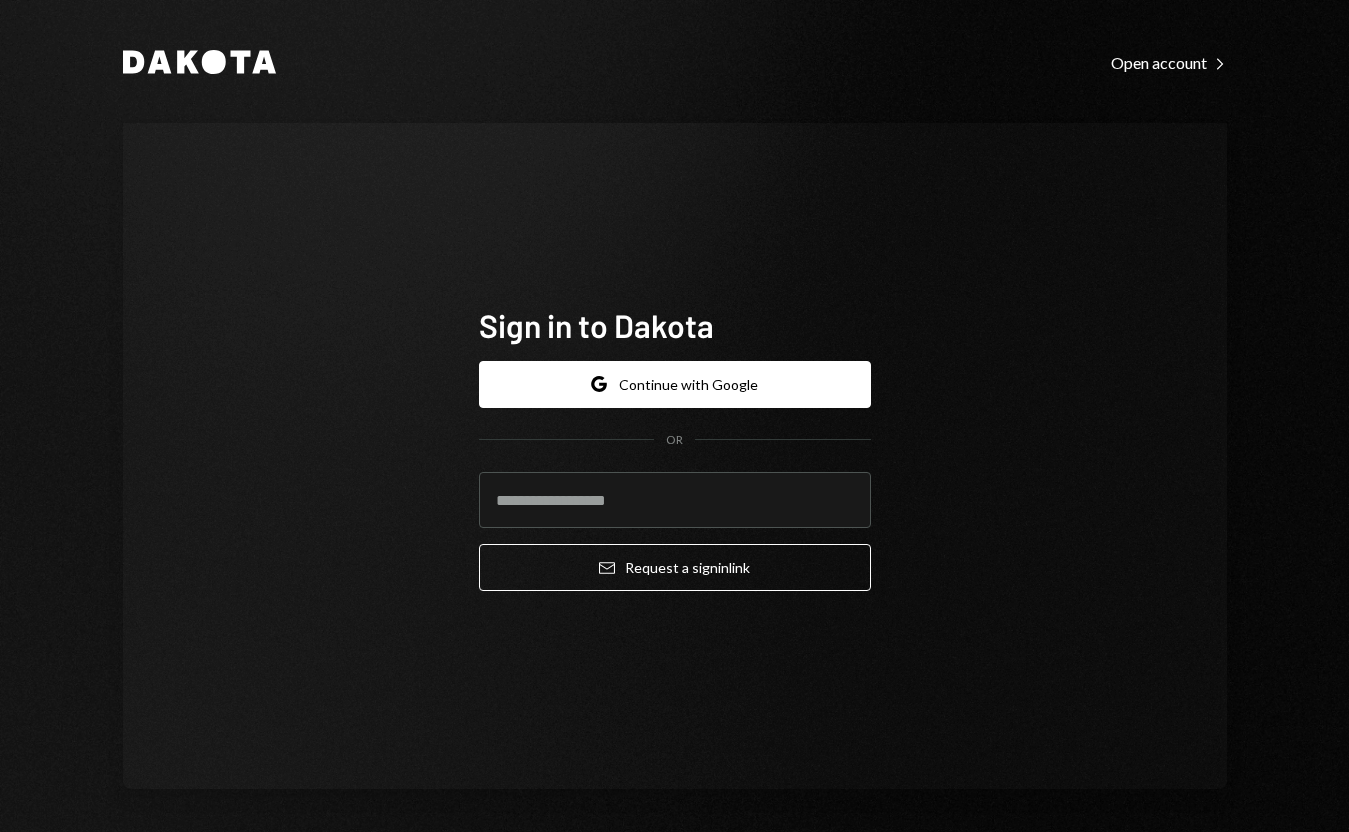 click on "Google  Continue with Google" at bounding box center (675, 384) 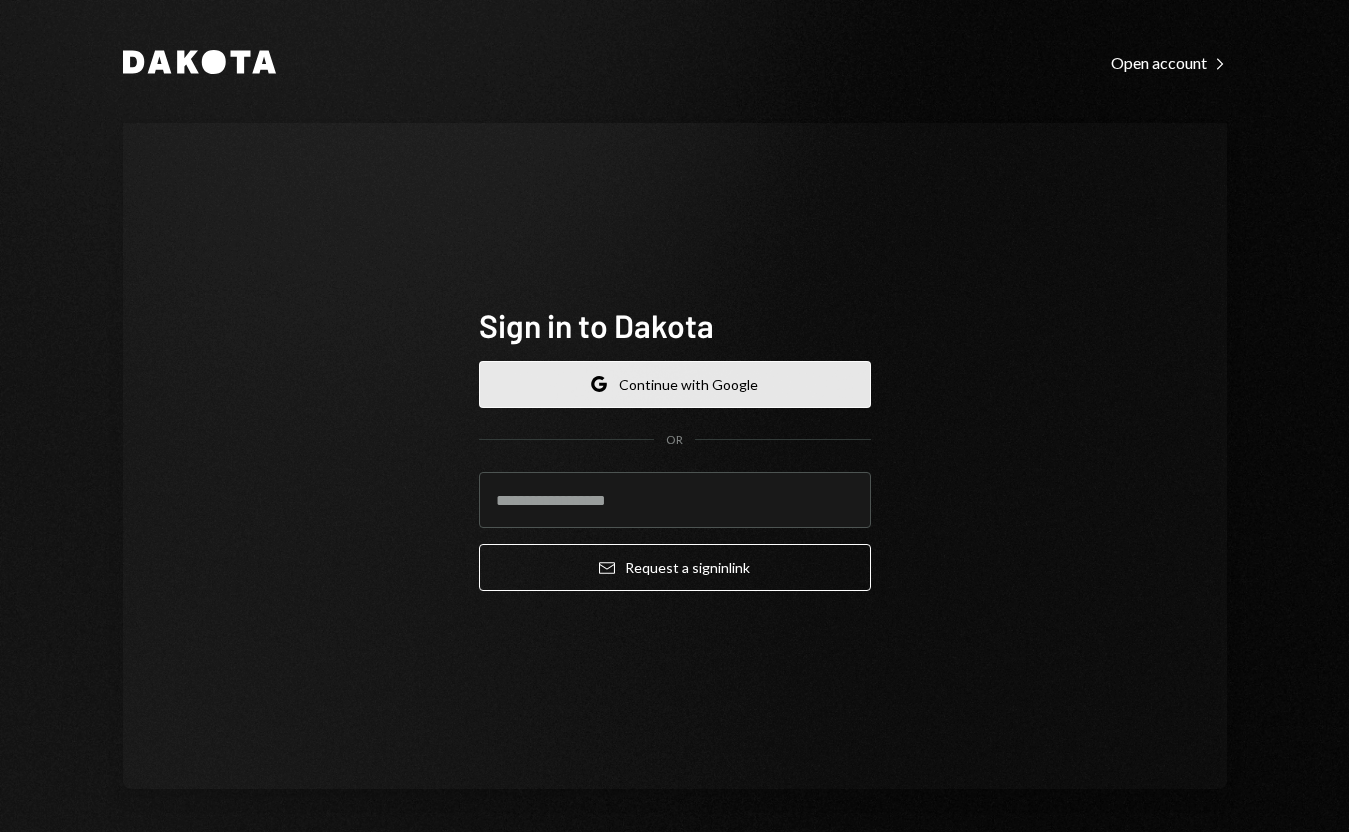 scroll, scrollTop: 0, scrollLeft: 0, axis: both 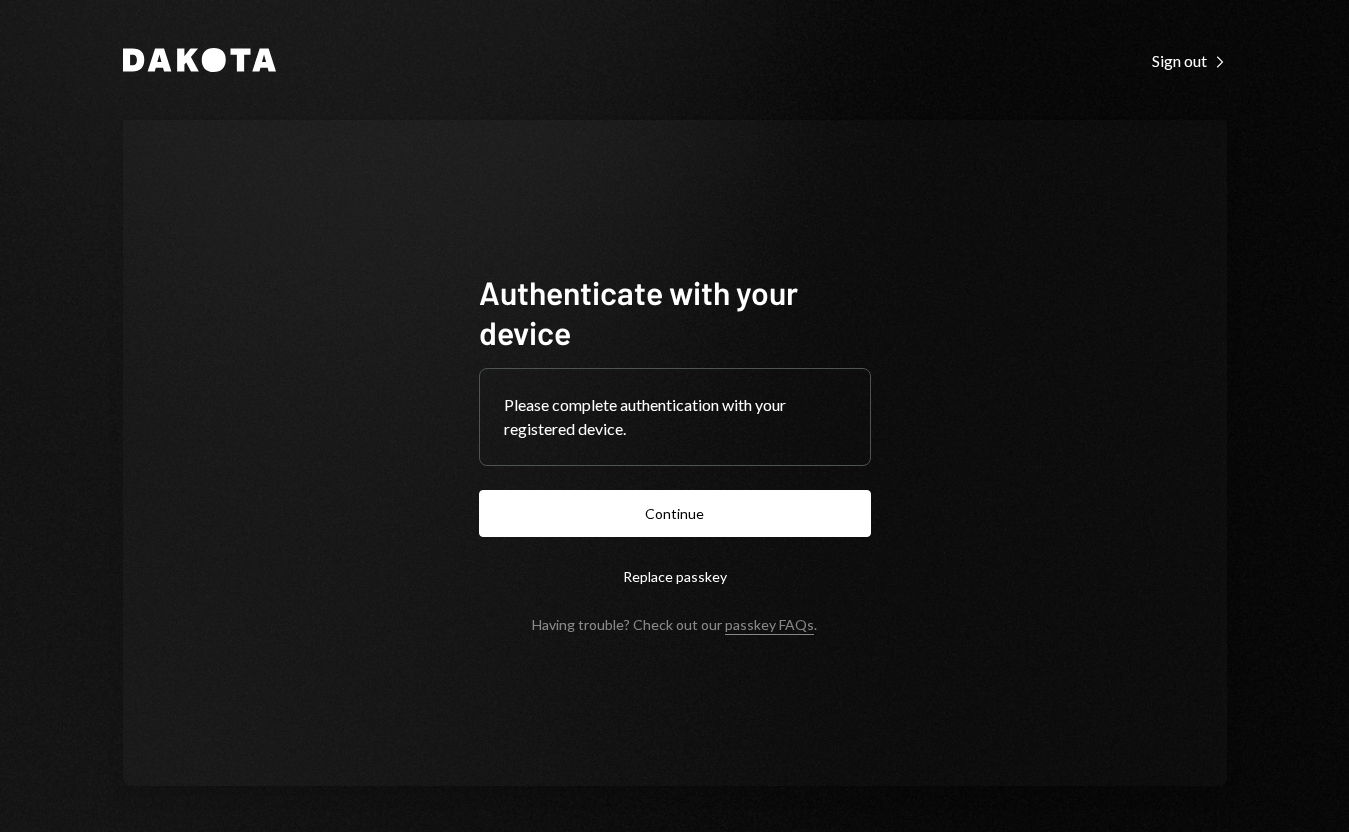 drag, startPoint x: 699, startPoint y: 511, endPoint x: 689, endPoint y: 501, distance: 14.142136 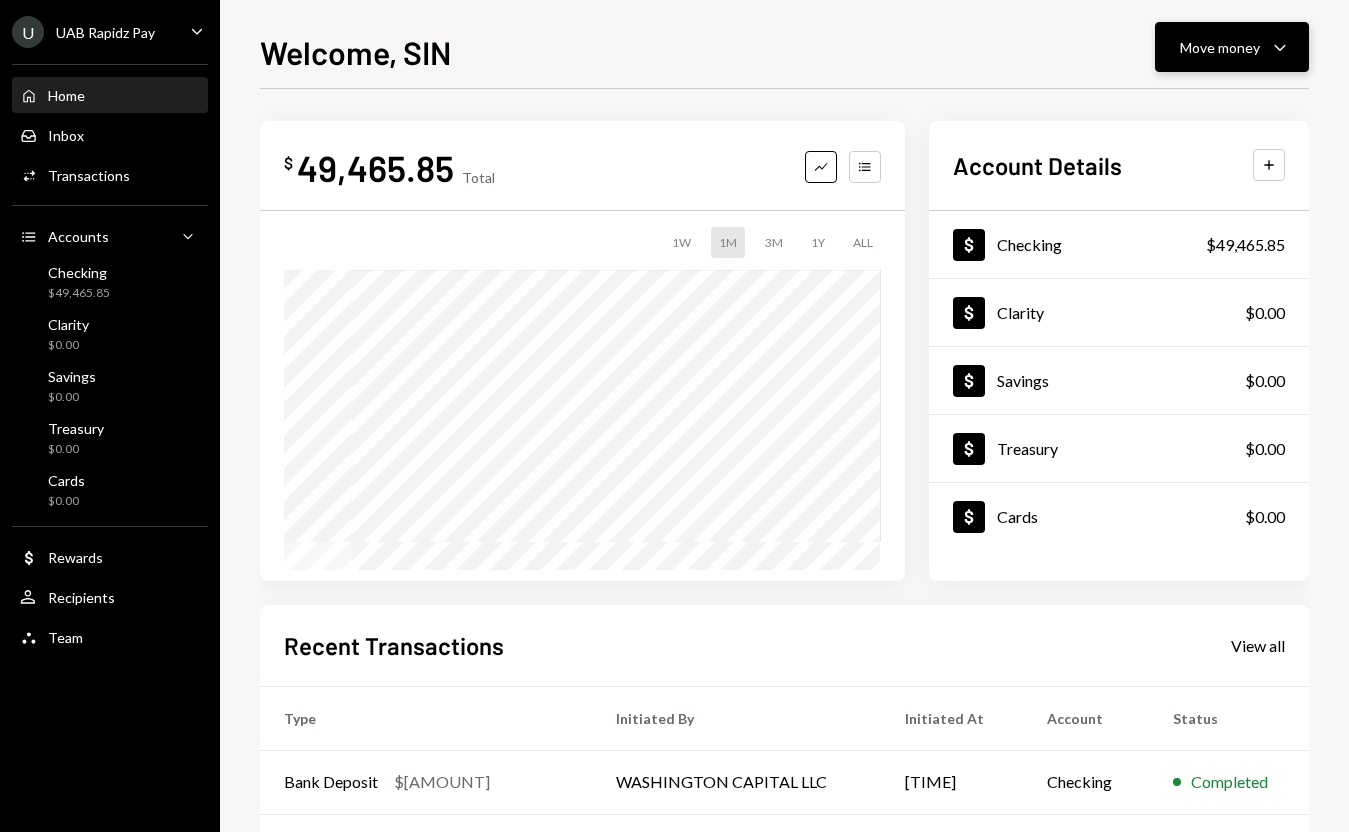click on "Move money" at bounding box center (1220, 47) 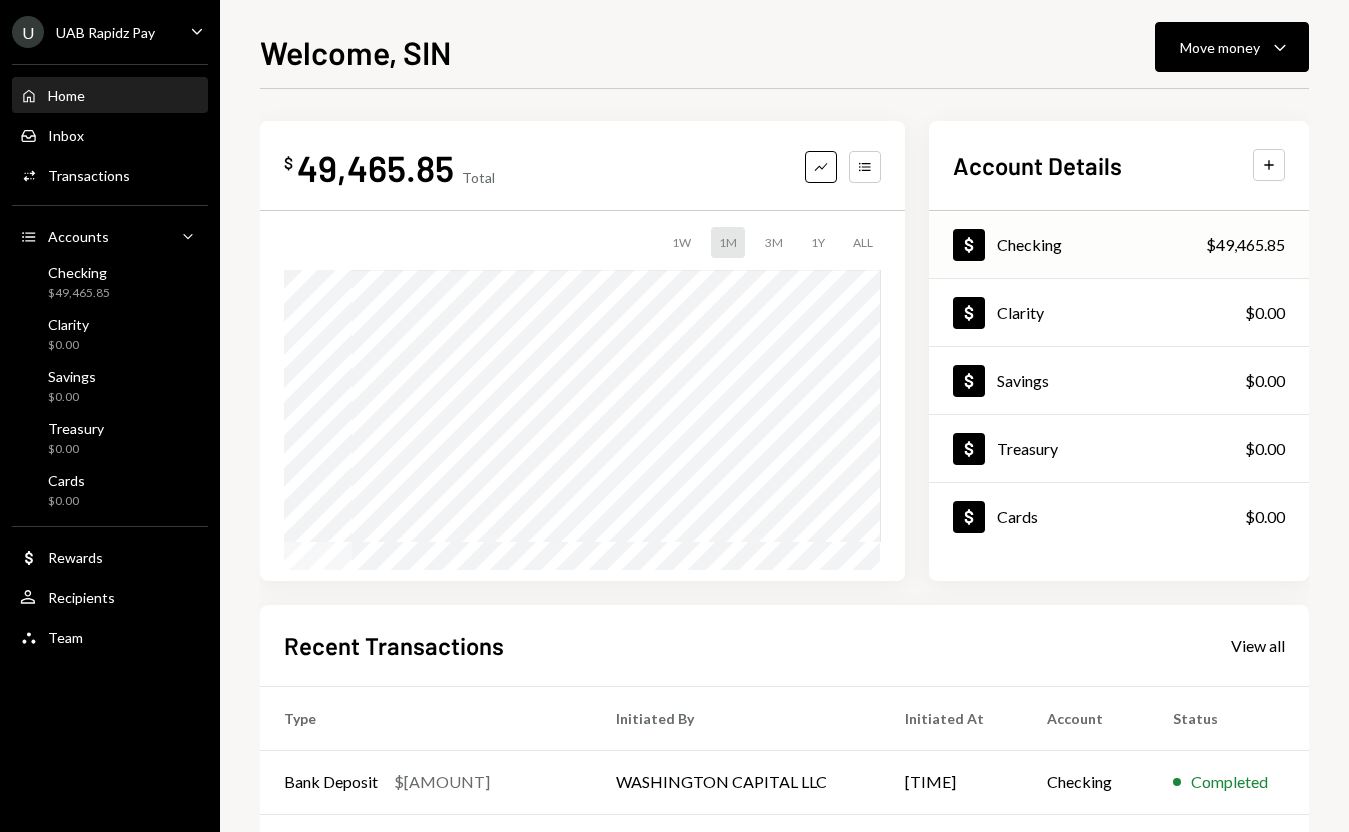 click on "Checking" at bounding box center [1029, 244] 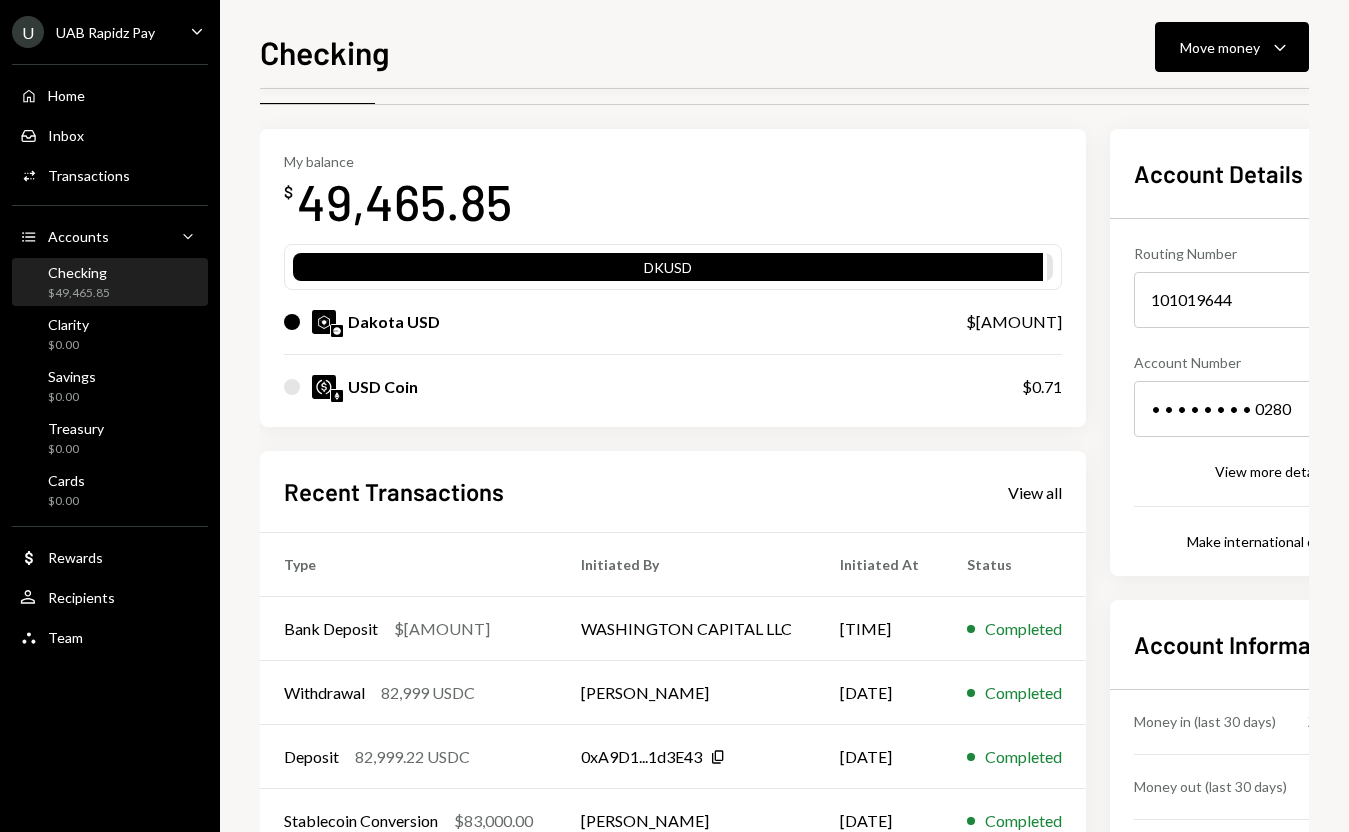 scroll, scrollTop: 55, scrollLeft: 0, axis: vertical 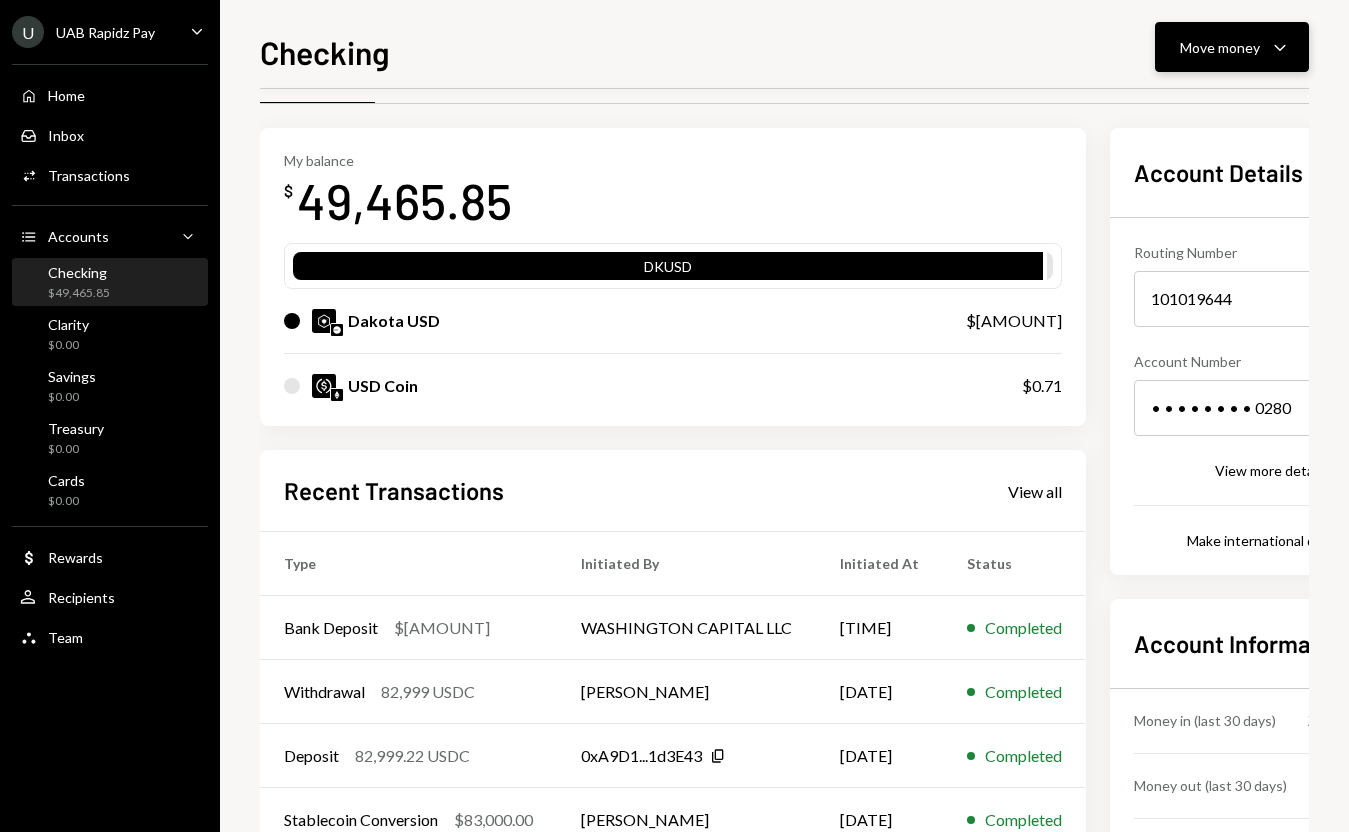 click on "Move money" at bounding box center [1220, 47] 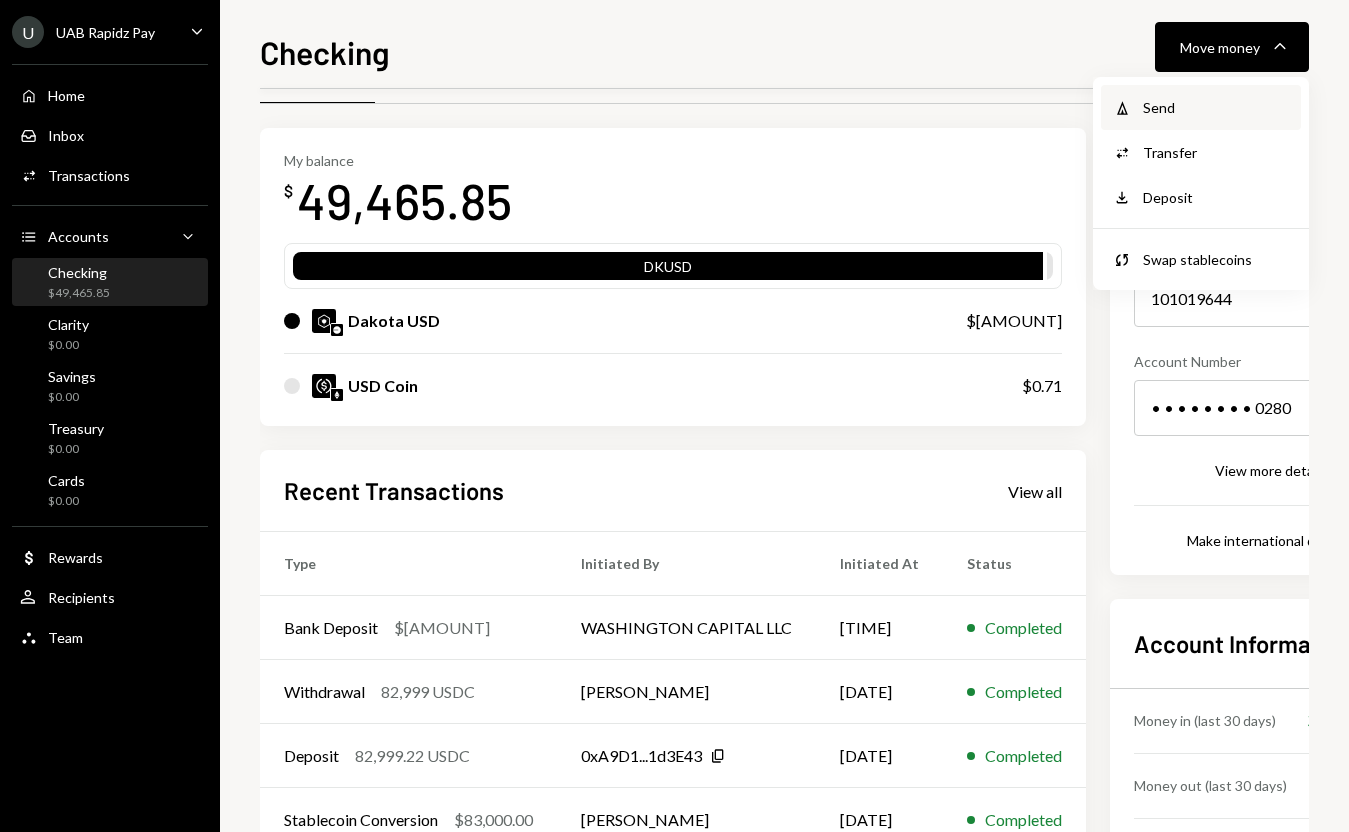click on "Send" at bounding box center [1216, 107] 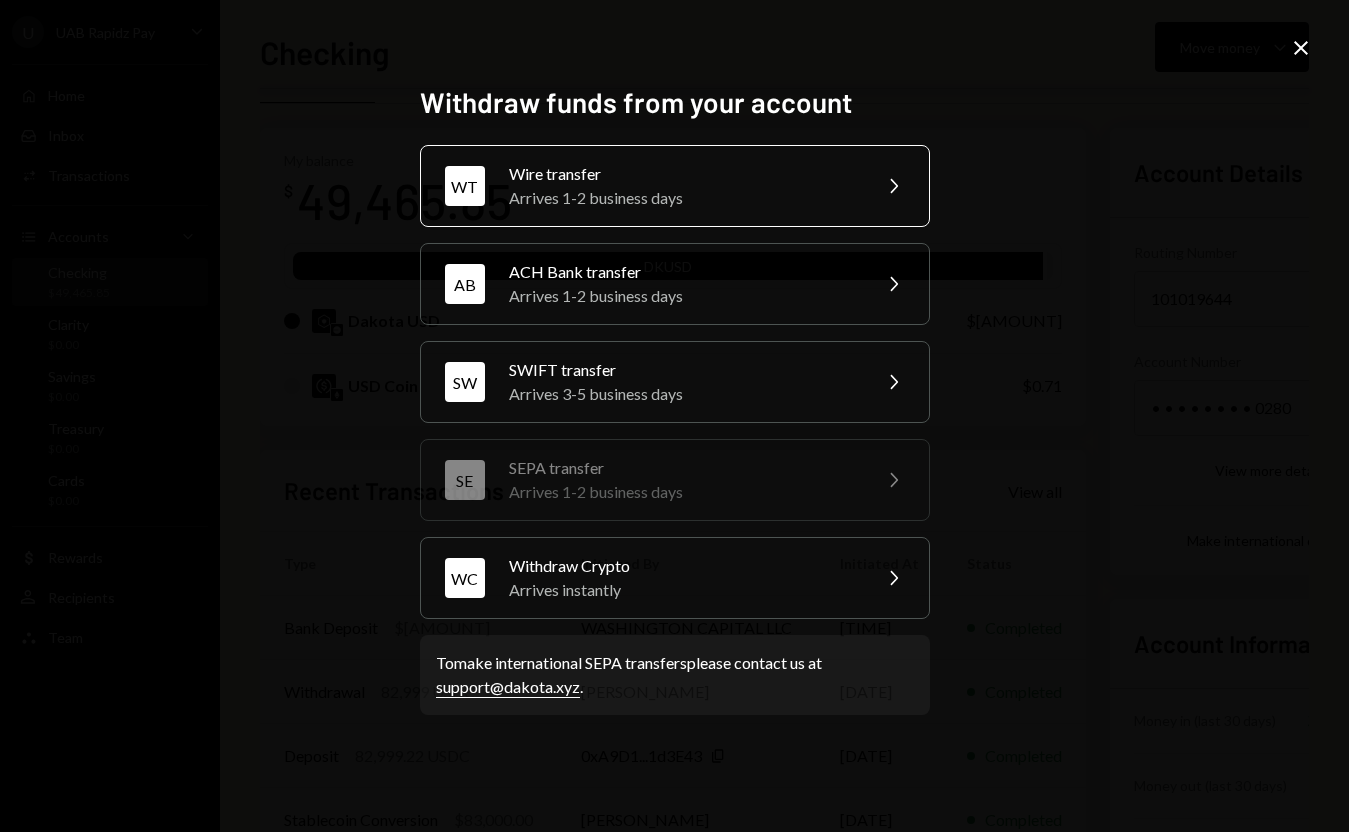 click on "Arrives 1-2 business days" at bounding box center (683, 198) 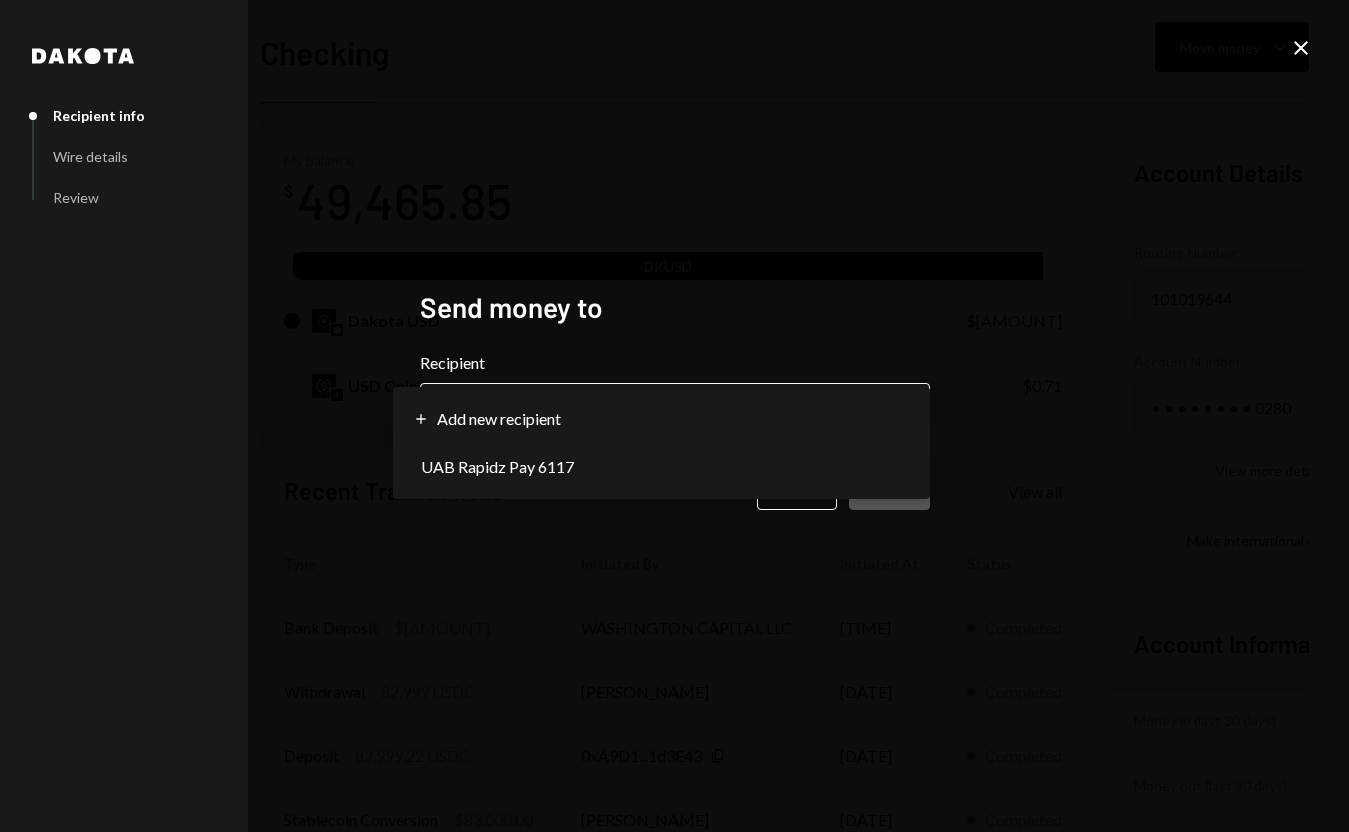 click on "U UAB Rapidz Pay Caret Down Home Home Inbox Inbox Activities Transactions Accounts Accounts Caret Down Checking $[AMOUNT] Clarity $[AMOUNT] Savings $[AMOUNT] Treasury $[AMOUNT] Cards $[AMOUNT] Dollar Rewards User Recipients Team Team Checking Move money Caret Down Overview Yield Security Settings My balance $ [AMOUNT] DKUSD Dakota USD $[AMOUNT] USD Coin $[AMOUNT] Recent Transactions View all Type Initiated By Initiated At Status Bank Deposit $[AMOUNT] [COMPANY_NAME] [TIME] Completed Withdrawal [AMOUNT] USDC [PERSON_NAME] [DATE] Completed Deposit [AMOUNT] USDC [ADDRESS] Copy [DATE] Completed Stablecoin Conversion $[AMOUNT] [PERSON_NAME] [DATE] Completed Bank Deposit $[AMOUNT] [COMPANY_NAME] [DATE] Completed Account Details Routing Number [NUMBER] Copy Account Number • • • • • • • • [NUMBER] Show Copy View more details Right Arrow Make international deposit Right Arrow Account Information Money in (last 30 days) Up Right Arrow $[AMOUNT] Money out (last 30 days) Down Right Arrow" at bounding box center [674, 416] 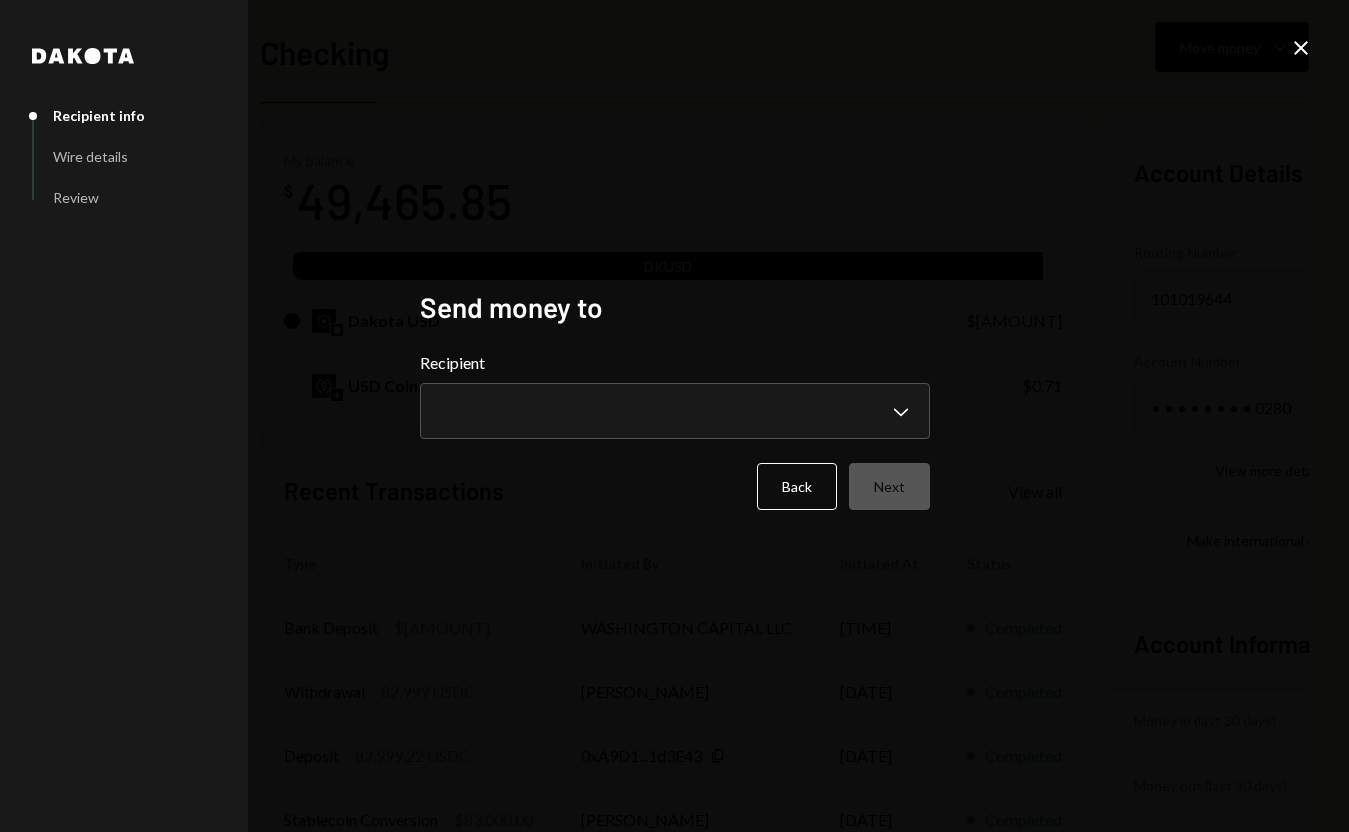 click on "Close" 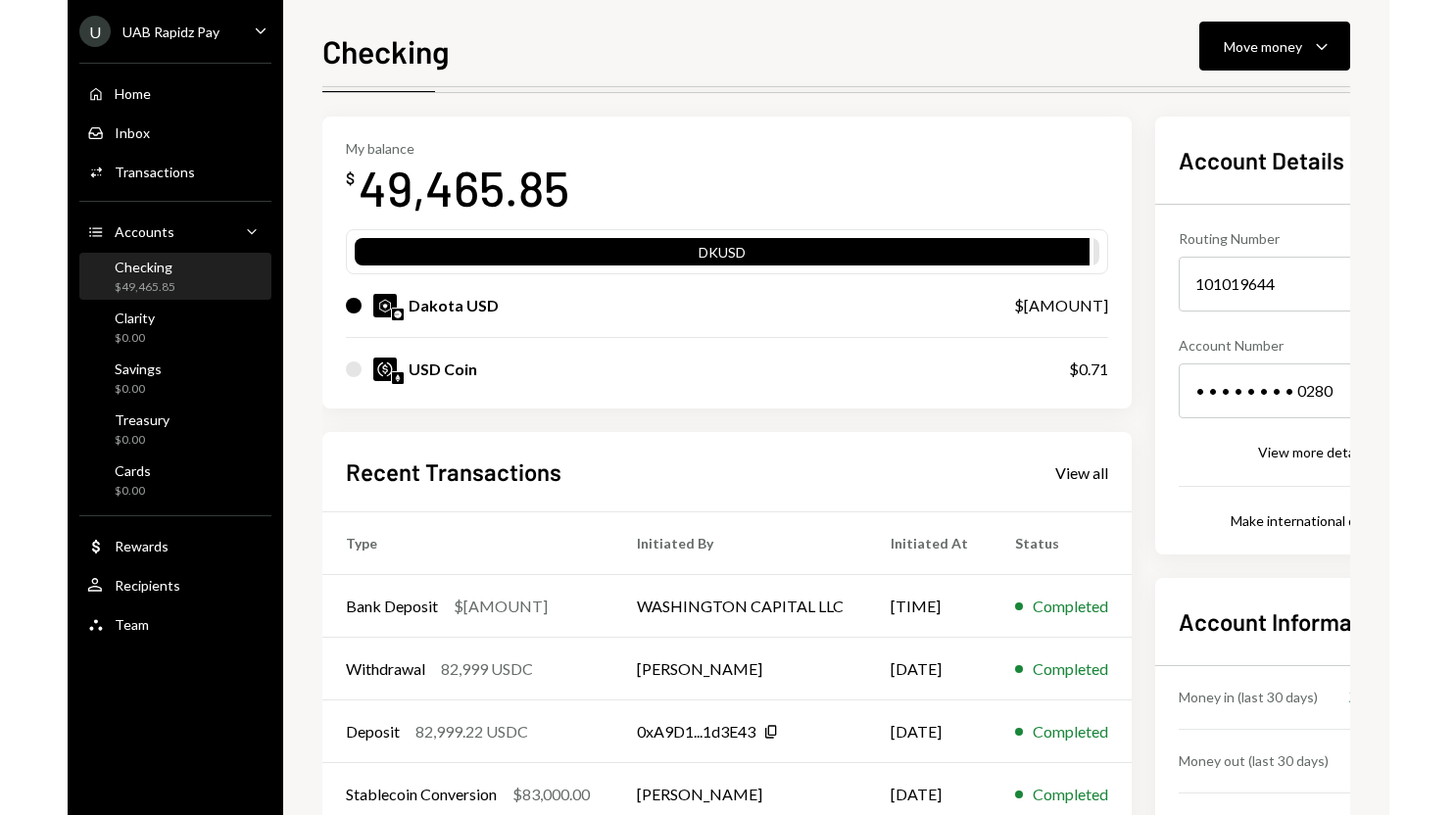 scroll, scrollTop: 0, scrollLeft: 0, axis: both 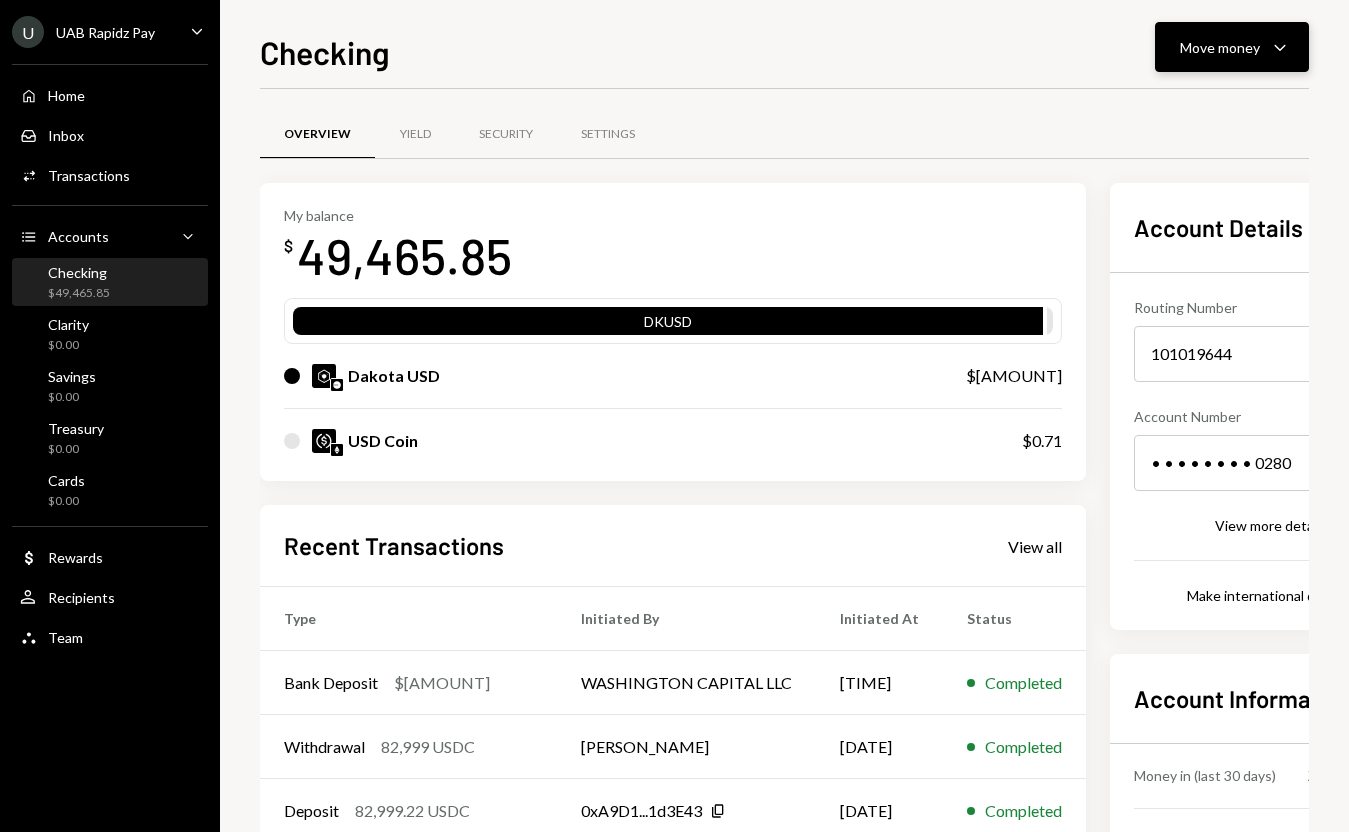click on "Caret Down" 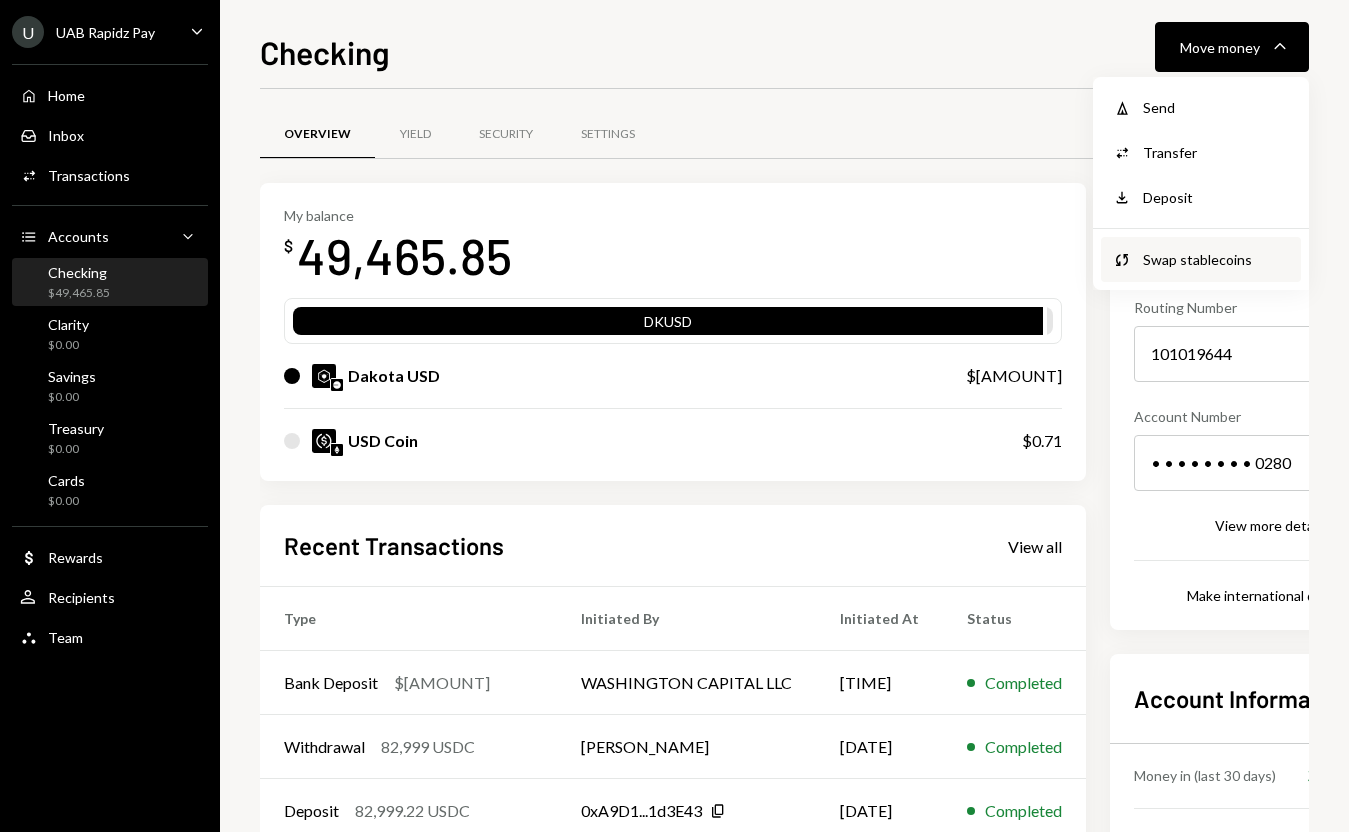 click on "Swap stablecoins" at bounding box center [1216, 259] 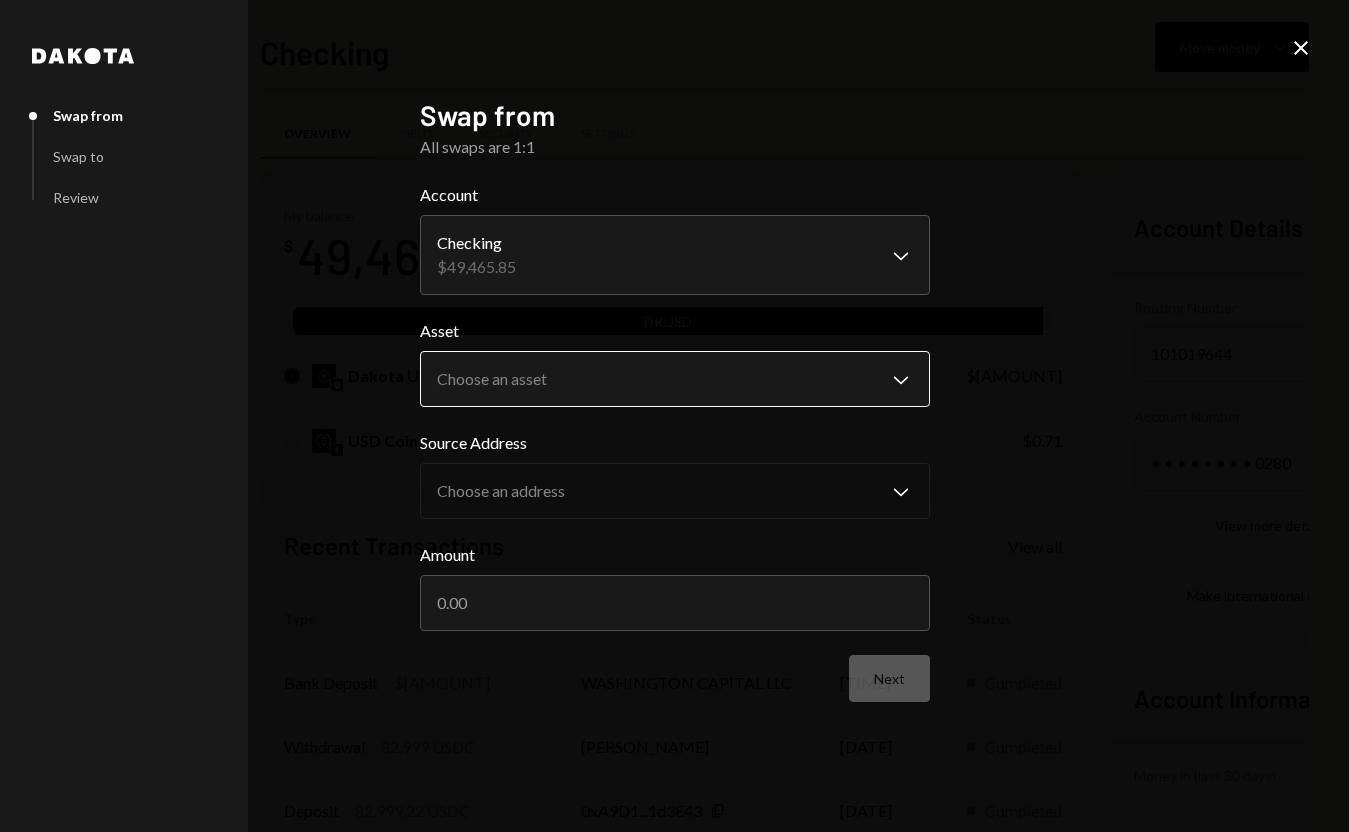 click on "U UAB Rapidz Pay Caret Down Home Home Inbox Inbox Activities Transactions Accounts Accounts Caret Down Checking $[AMOUNT] Clarity $[AMOUNT] Savings $[AMOUNT] Treasury $[AMOUNT] Cards $[AMOUNT] Dollar Rewards User Recipients Team Team Checking Move money Caret Down Overview Yield Security Settings My balance $ [AMOUNT] DKUSD Dakota USD $[AMOUNT] USD Coin $[AMOUNT] Recent Transactions View all Type Initiated By Initiated At Status Bank Deposit $[AMOUNT] [COMPANY_NAME] [TIME] Completed Withdrawal [AMOUNT] USDC [PERSON_NAME] [DATE] Completed Deposit [AMOUNT] USDC [ADDRESS] Copy [DATE] Completed Stablecoin Conversion $[AMOUNT] [PERSON_NAME] [DATE] Completed Bank Deposit $[AMOUNT] [COMPANY_NAME] [DATE] Completed Account Details Routing Number [NUMBER] Copy Account Number • • • • • • • • [NUMBER] Show Copy View more details Right Arrow Make international deposit Right Arrow Account Information Money in (last 30 days) Up Right Arrow $[AMOUNT] Money out (last 30 days) Down Right Arrow" at bounding box center [674, 416] 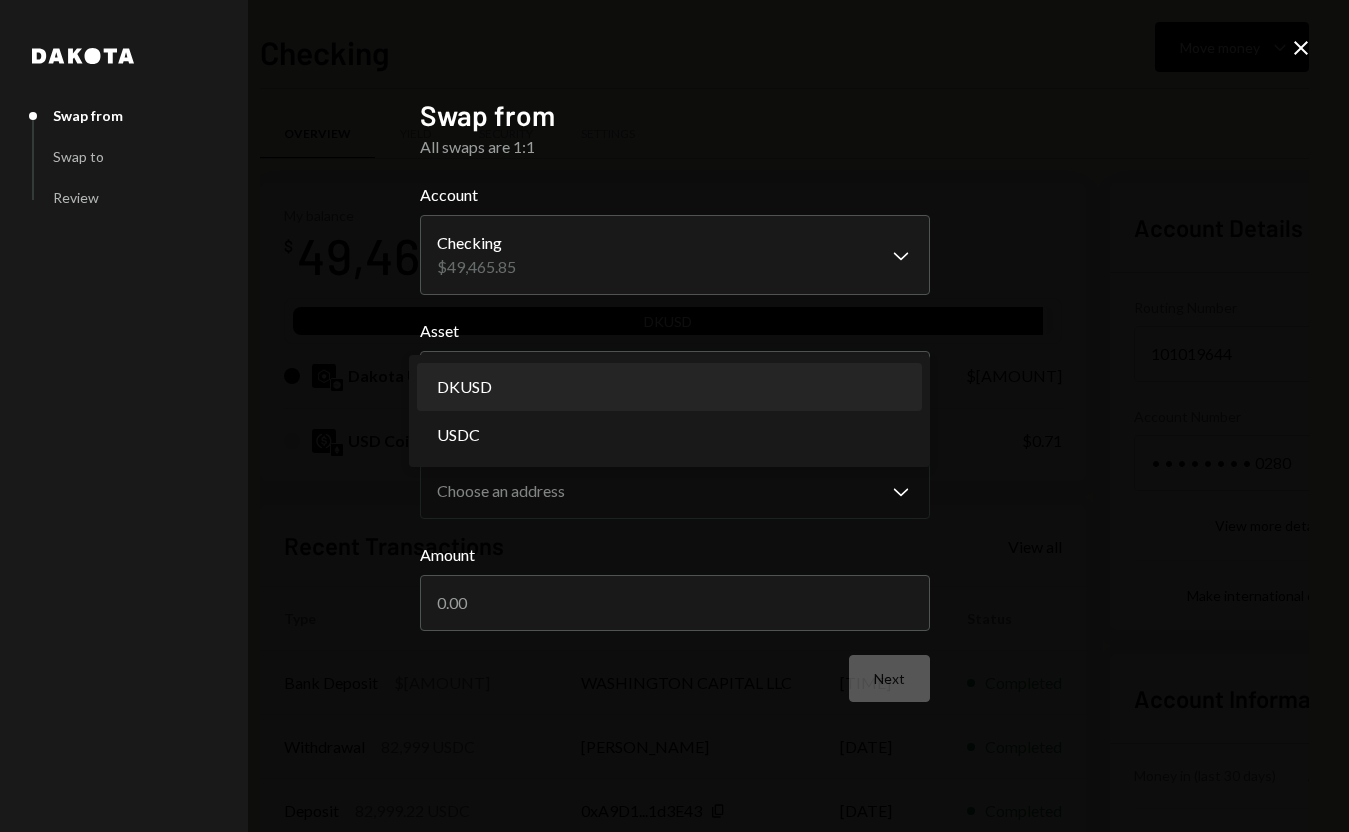 select on "*****" 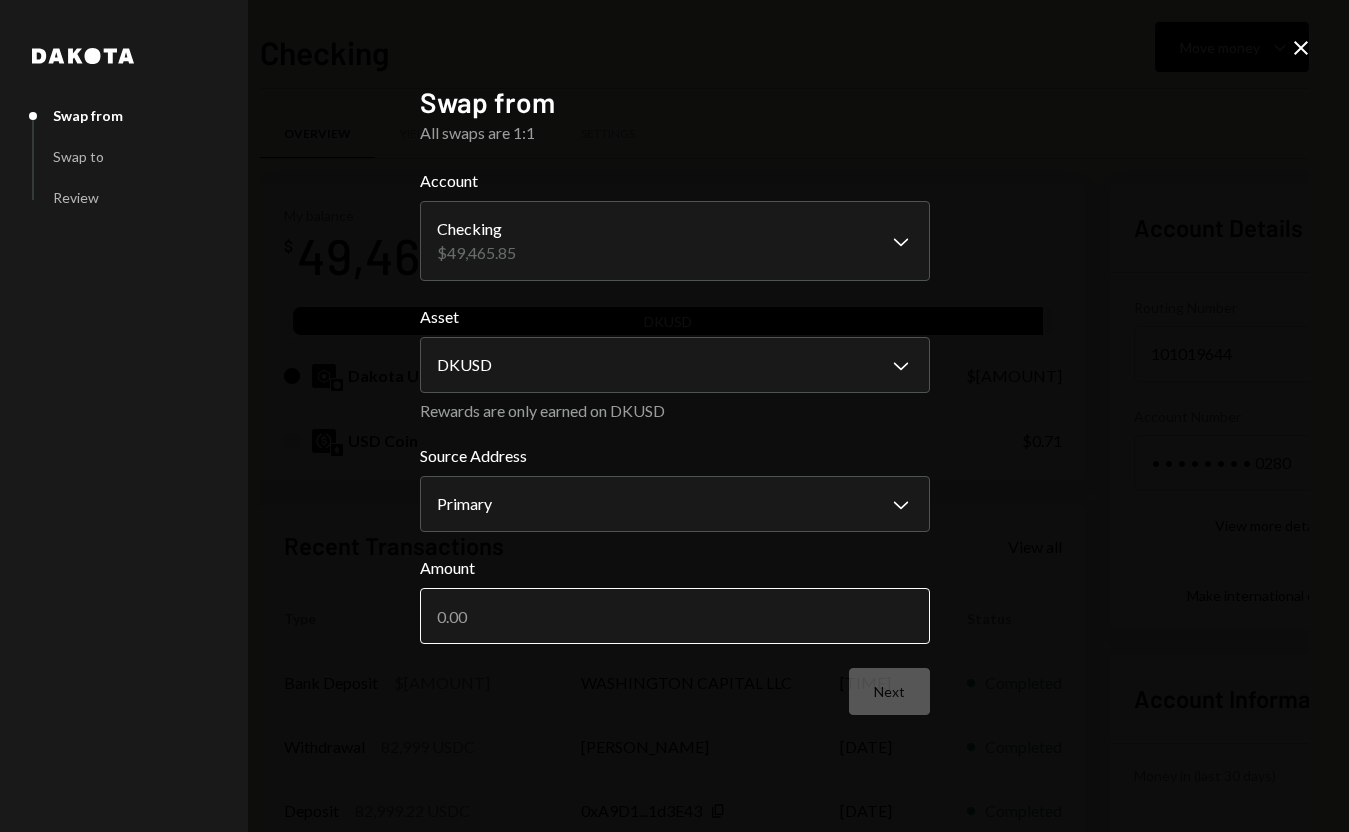 click on "Amount" at bounding box center [675, 616] 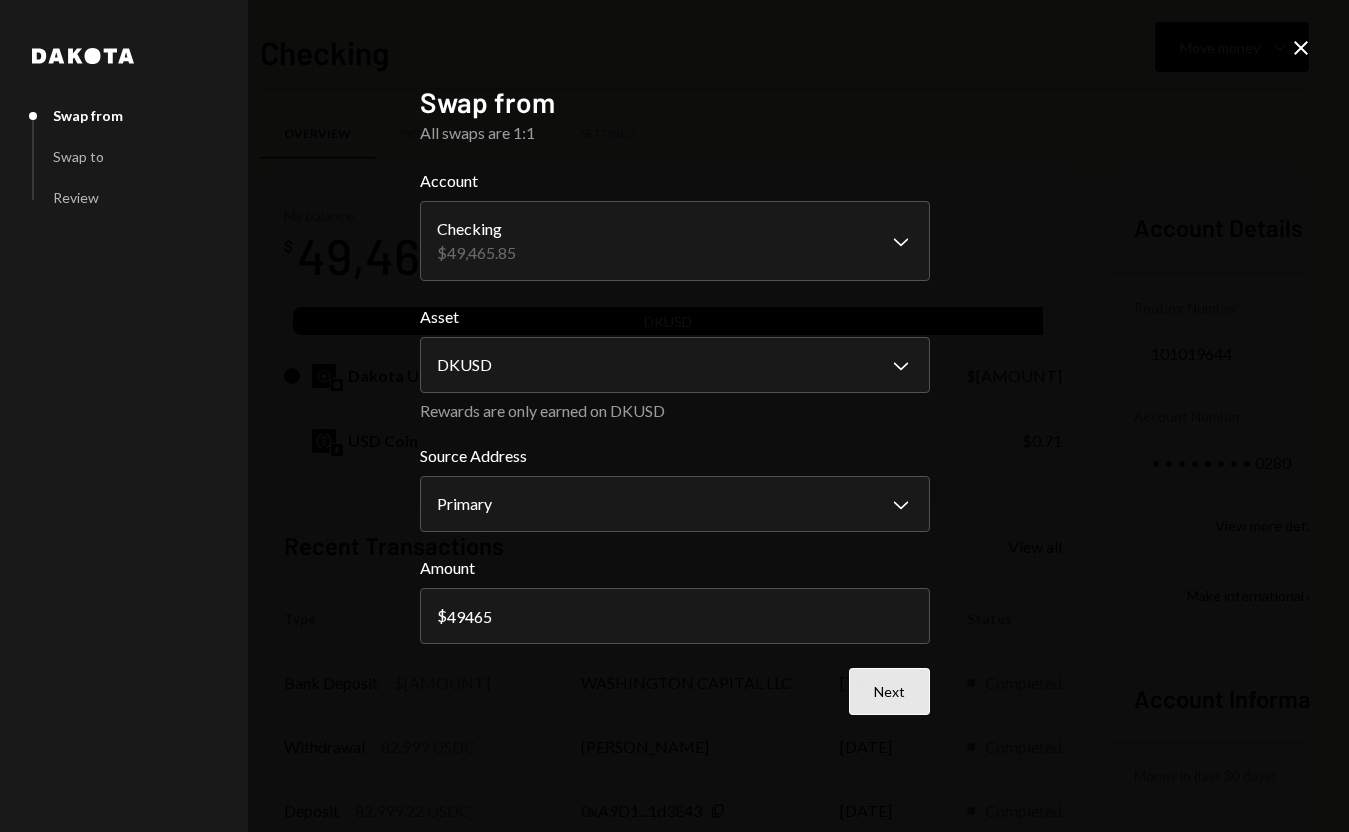 type on "49465" 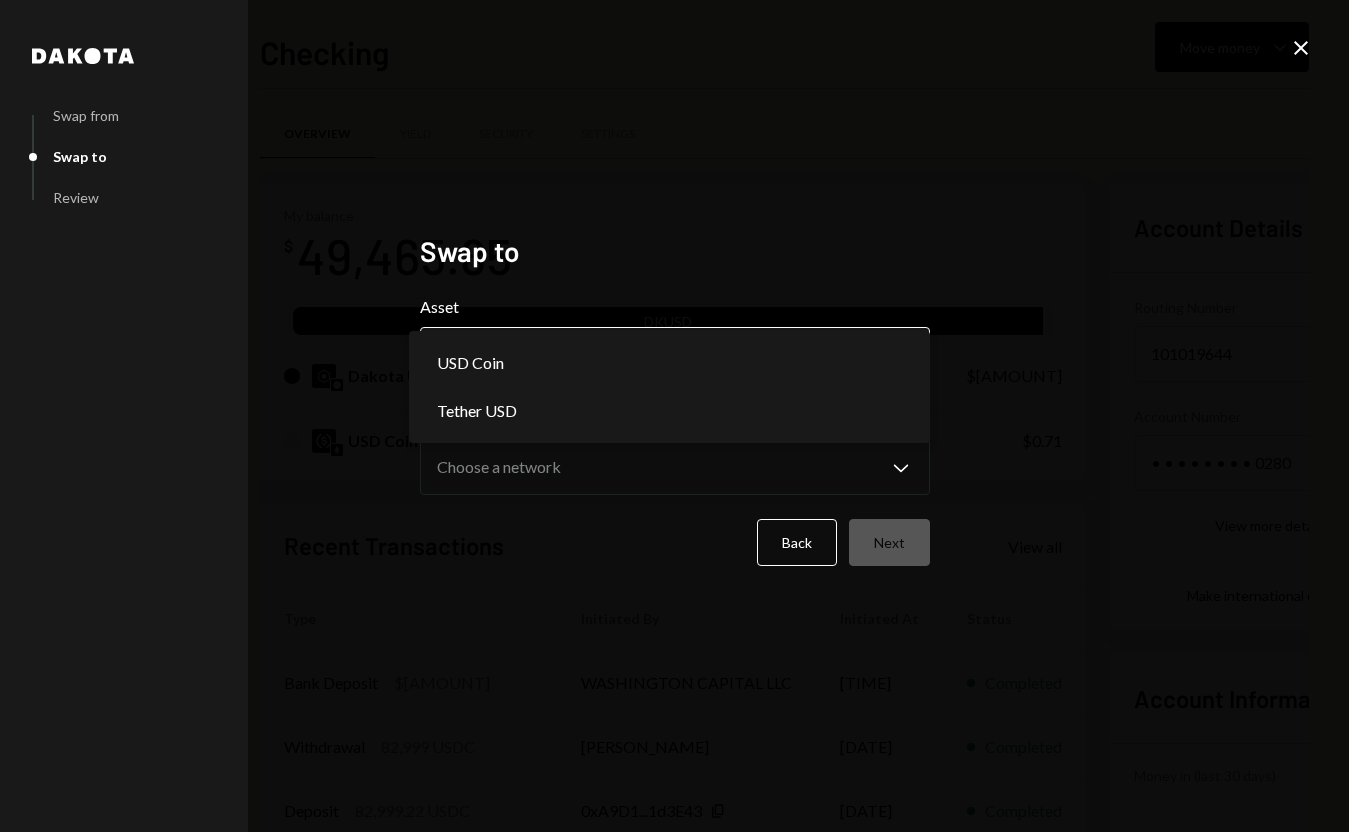 click on "U UAB Rapidz Pay Caret Down Home Home Inbox Inbox Activities Transactions Accounts Accounts Caret Down Checking $[AMOUNT] Clarity $[AMOUNT] Savings $[AMOUNT] Treasury $[AMOUNT] Cards $[AMOUNT] Dollar Rewards User Recipients Team Team Checking Move money Caret Down Overview Yield Security Settings My balance $ [AMOUNT] DKUSD Dakota USD $[AMOUNT] USD Coin $[AMOUNT] Recent Transactions View all Type Initiated By Initiated At Status Bank Deposit $[AMOUNT] [COMPANY_NAME] [TIME] Completed Withdrawal [AMOUNT] USDC [PERSON_NAME] [DATE] Completed Deposit [AMOUNT] USDC [ADDRESS] Copy [DATE] Completed Stablecoin Conversion $[AMOUNT] [PERSON_NAME] [DATE] Completed Bank Deposit $[AMOUNT] [COMPANY_NAME] [DATE] Completed Account Details Routing Number [NUMBER] Copy Account Number • • • • • • • • [NUMBER] Show Copy View more details Right Arrow Make international deposit Right Arrow Account Information Money in (last 30 days) Up Right Arrow $[AMOUNT] Money out (last 30 days) Down Right Arrow" at bounding box center [674, 416] 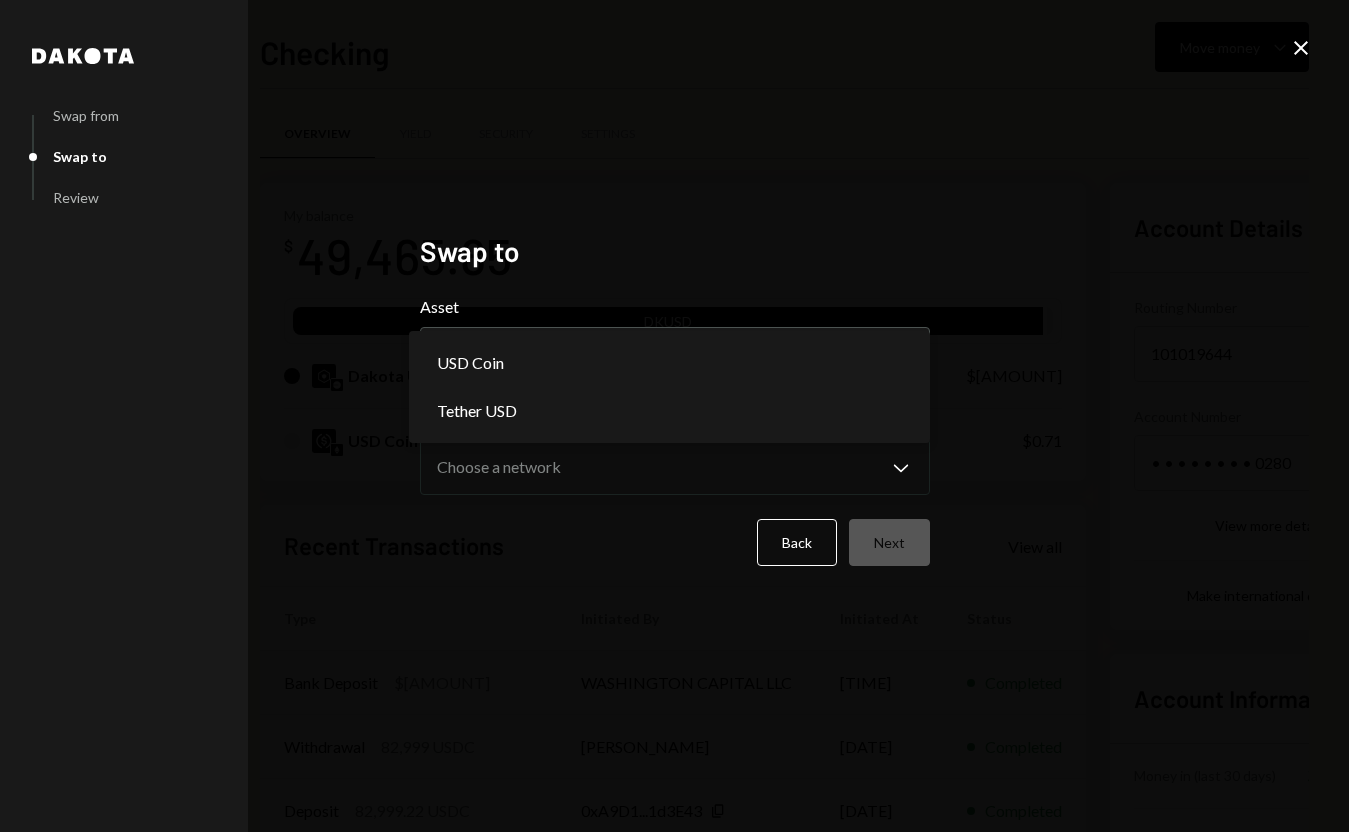 select on "****" 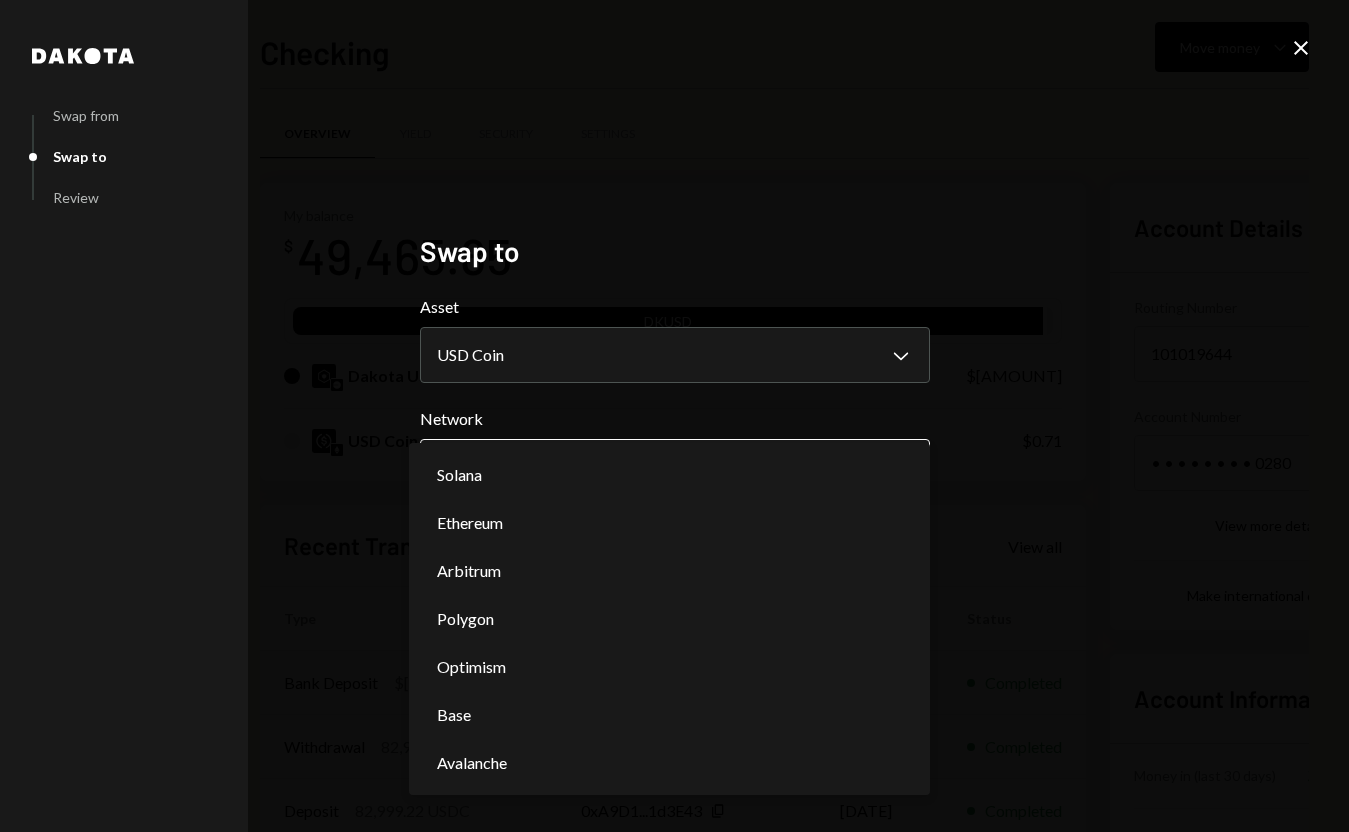 click on "U UAB Rapidz Pay Caret Down Home Home Inbox Inbox Activities Transactions Accounts Accounts Caret Down Checking $[AMOUNT] Clarity $[AMOUNT] Savings $[AMOUNT] Treasury $[AMOUNT] Cards $[AMOUNT] Dollar Rewards User Recipients Team Team Checking Move money Caret Down Overview Yield Security Settings My balance $ [AMOUNT] DKUSD Dakota USD $[AMOUNT] USD Coin $[AMOUNT] Recent Transactions View all Type Initiated By Initiated At Status Bank Deposit $[AMOUNT] [COMPANY_NAME] [TIME] Completed Withdrawal [AMOUNT] USDC [PERSON_NAME] [DATE] Completed Deposit [AMOUNT] USDC [ADDRESS] Copy [DATE] Completed Stablecoin Conversion $[AMOUNT] [PERSON_NAME] [DATE] Completed Bank Deposit $[AMOUNT] [COMPANY_NAME] [DATE] Completed Account Details Routing Number [NUMBER] Copy Account Number • • • • • • • • [NUMBER] Show Copy View more details Right Arrow Make international deposit Right Arrow Account Information Money in (last 30 days) Up Right Arrow $[AMOUNT] Money out (last 30 days) Down Right Arrow" at bounding box center [674, 416] 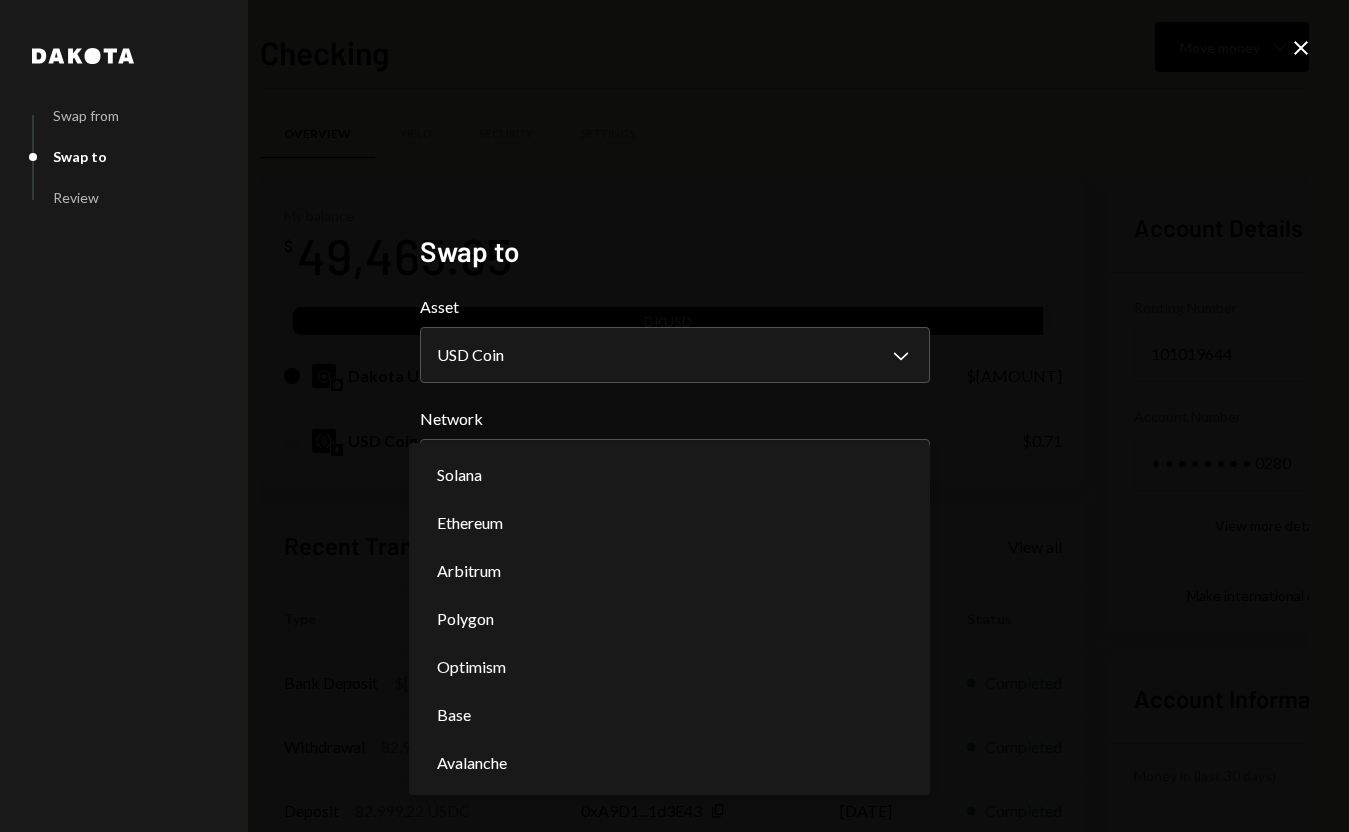 select on "**********" 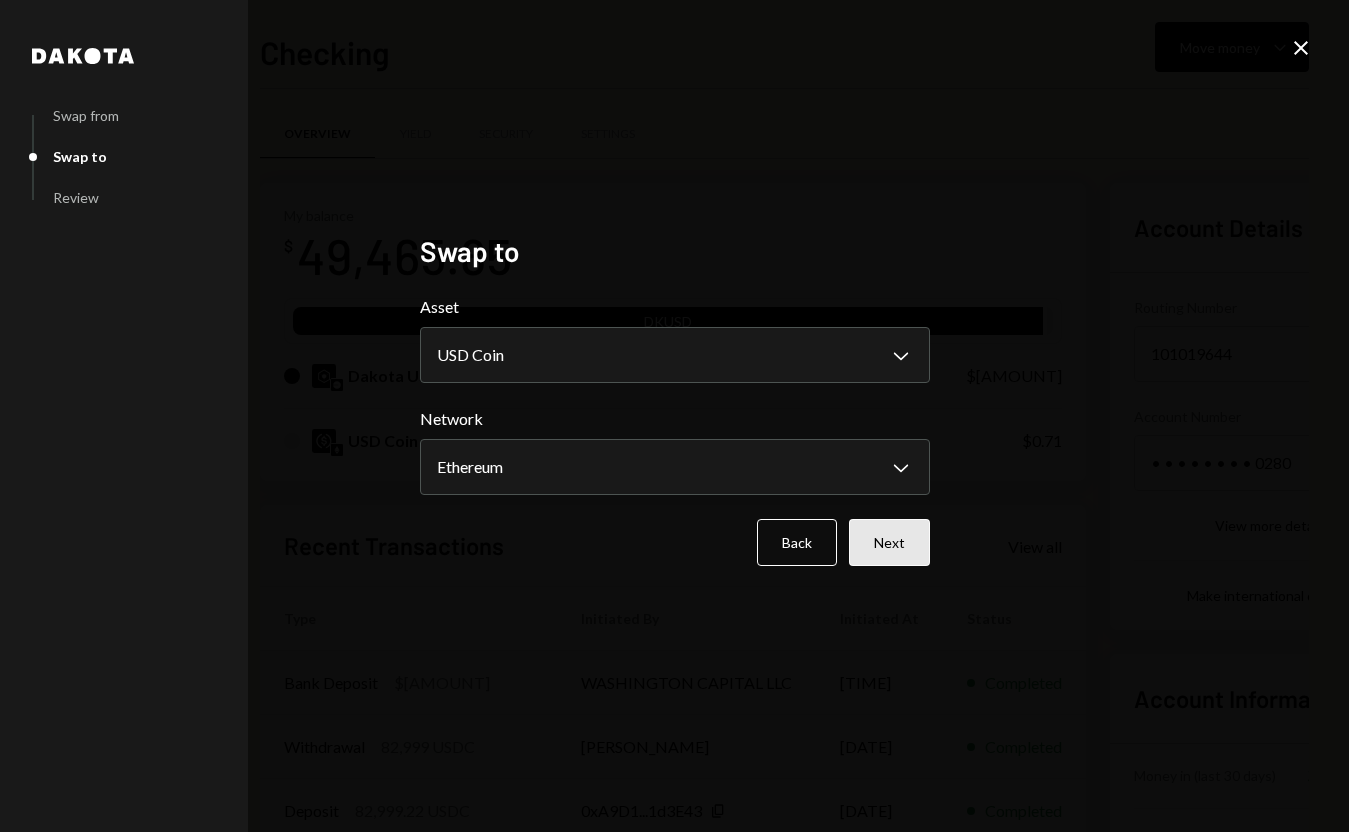 click on "Next" at bounding box center (889, 542) 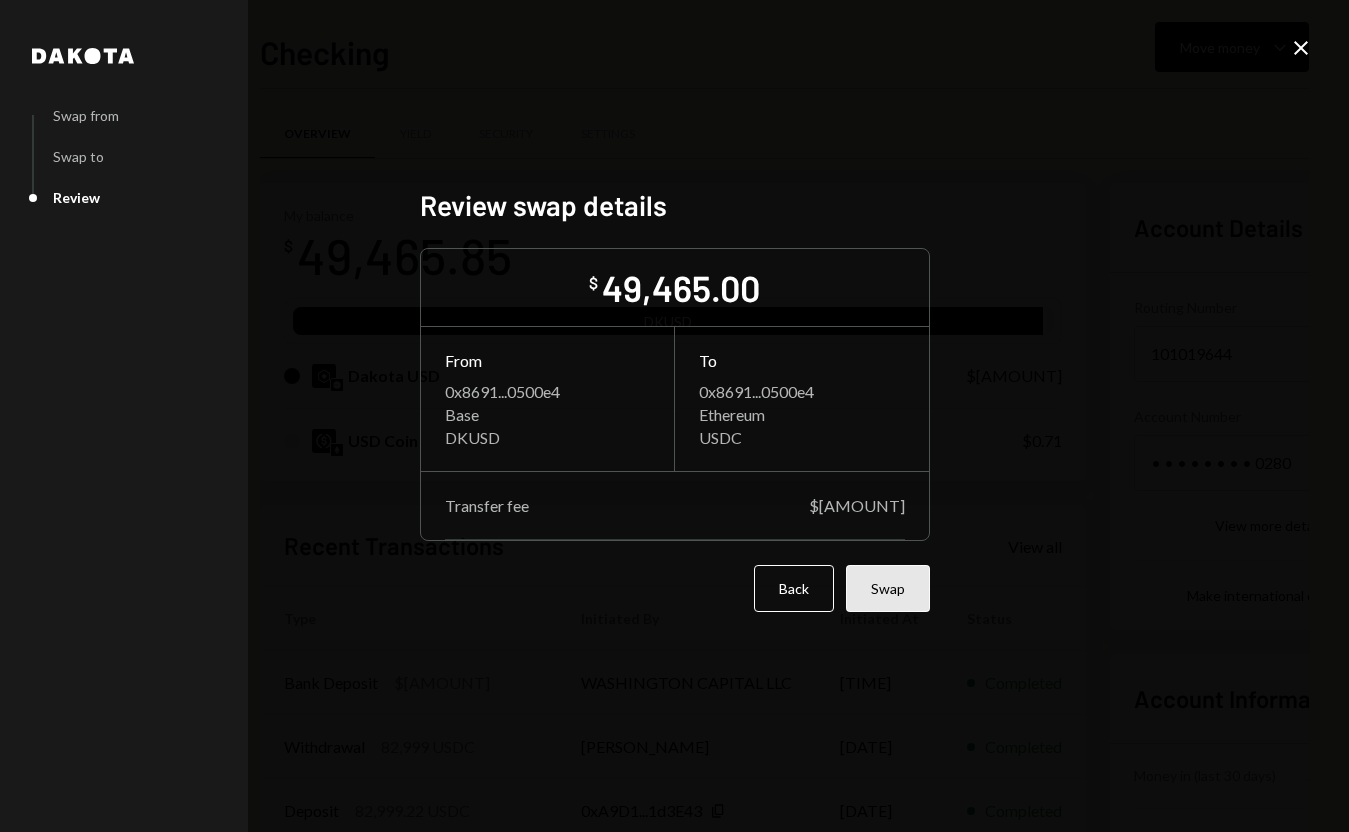 click on "Swap" at bounding box center (888, 588) 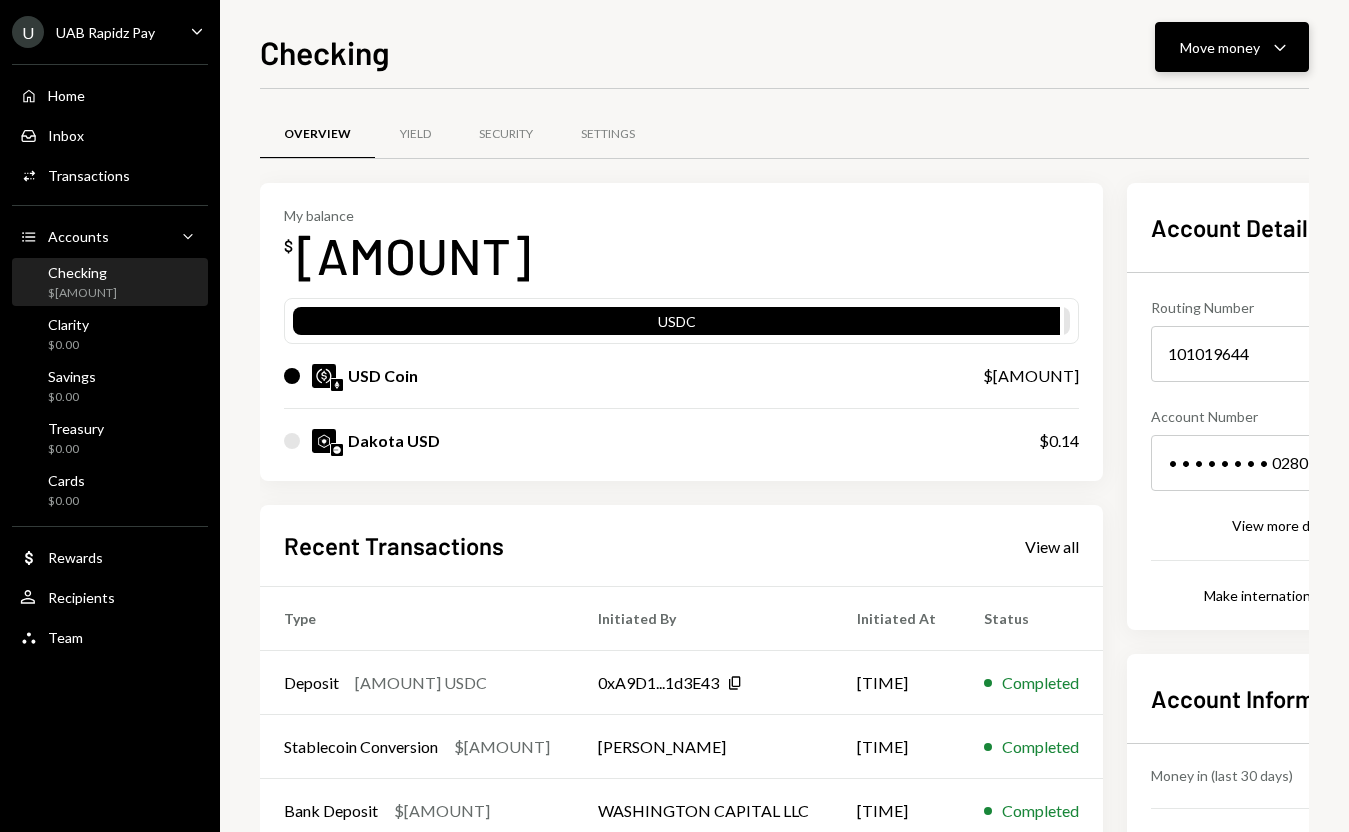 click on "Move money" at bounding box center (1220, 47) 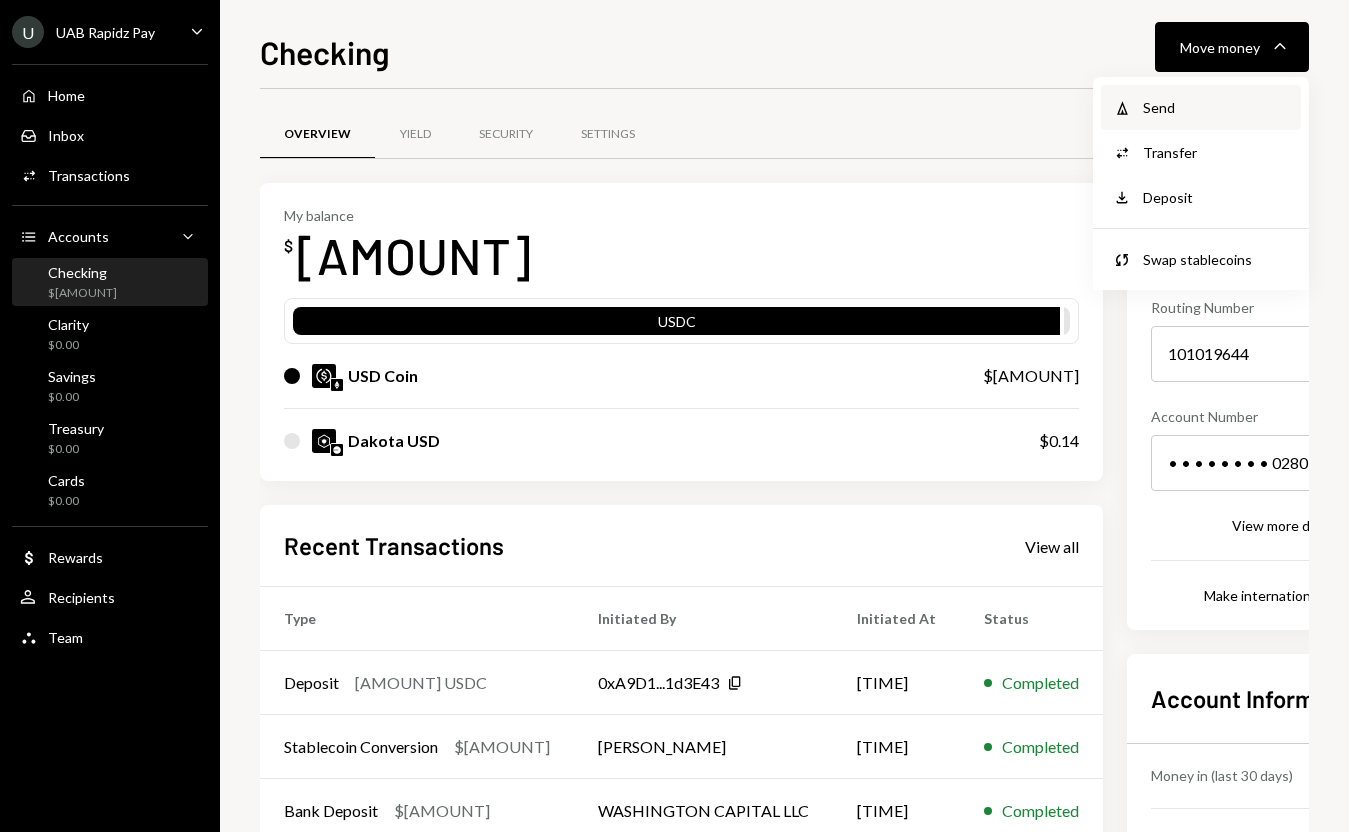 click on "Send" at bounding box center [1216, 107] 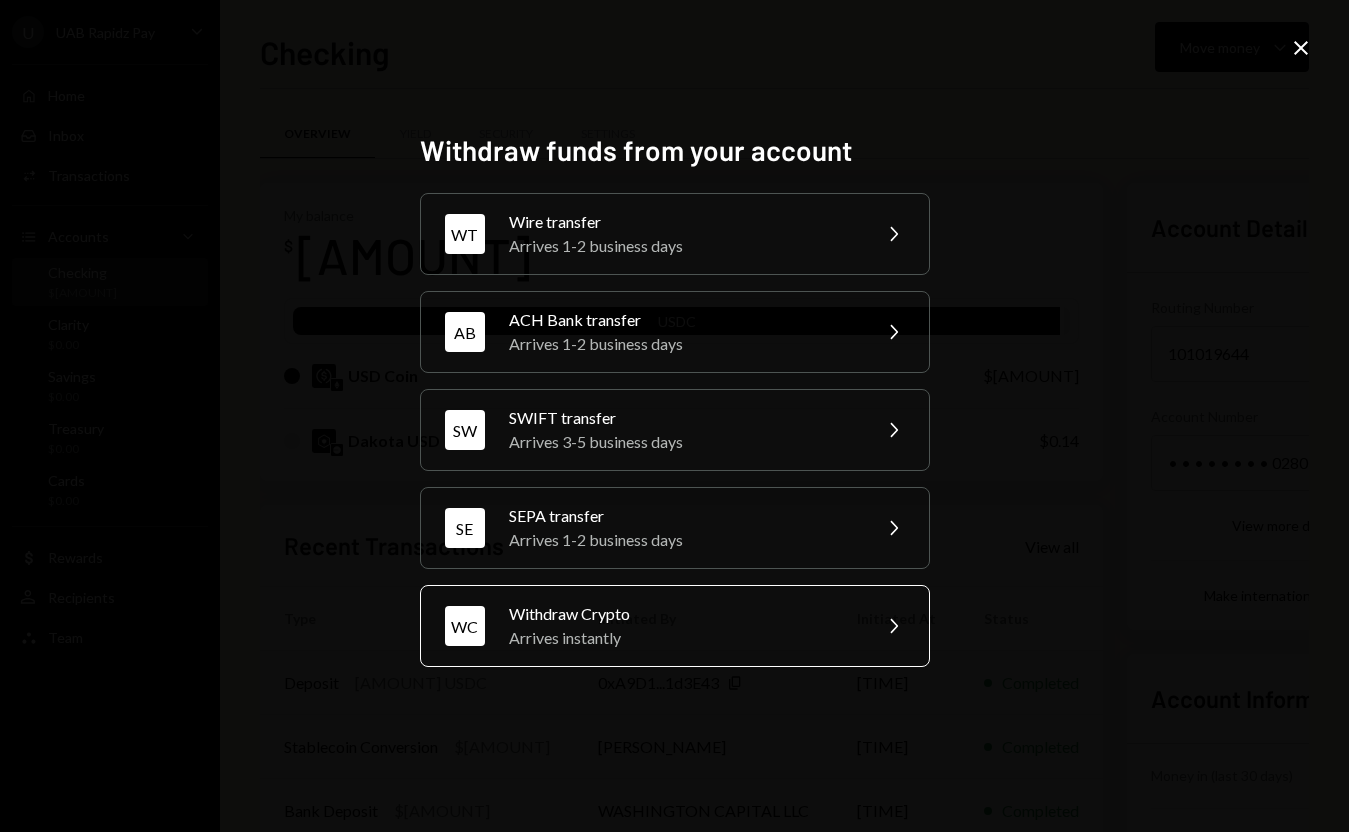 click on "Withdraw Crypto" at bounding box center [683, 614] 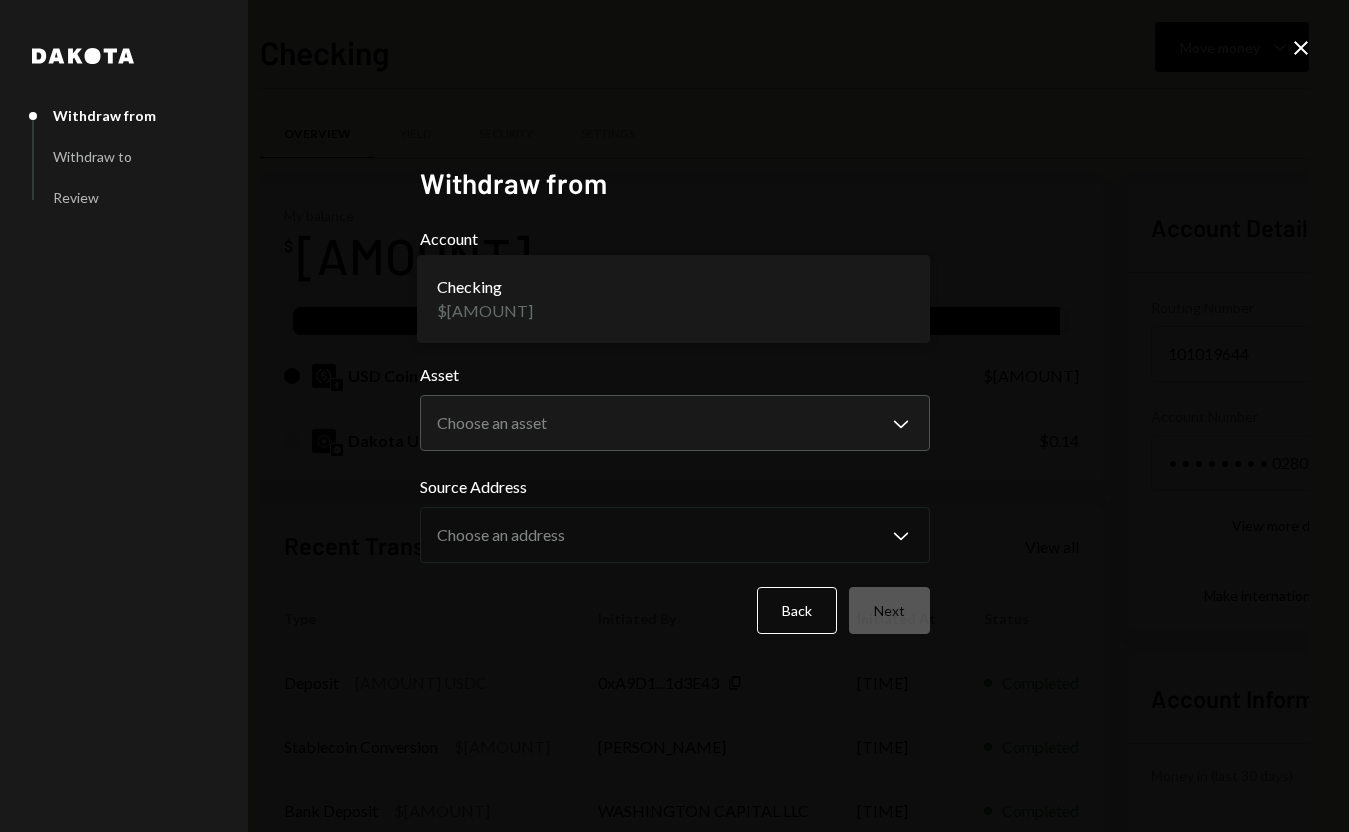 click on "U UAB Rapidz Pay Caret Down Home Home Inbox Inbox Activities Transactions Accounts Accounts Caret Down Checking $[AMOUNT] Clarity $[AMOUNT] Savings $[AMOUNT] Treasury $[AMOUNT] Cards $[AMOUNT] Dollar Rewards User Recipients Team Team Checking Move money Caret Down Overview Yield Security Settings My balance $ [AMOUNT] USDC USD Coin $[AMOUNT] Dakota USD $[AMOUNT] Recent Transactions View all Type Initiated By Initiated At Status Deposit [AMOUNT] USDC [ADDRESS] Copy [TIME] Completed Stablecoin Conversion $[AMOUNT] [PERSON_NAME] Completed Bank Deposit $[AMOUNT] [COMPANY_NAME] [TIME] Completed Withdrawal [AMOUNT] USDC [PERSON_NAME] [DATE] Completed Deposit [AMOUNT] USDC [ADDRESS] Copy [DATE] Completed Account Details Routing Number [NUMBER] Copy Account Number • • • • • • • • [NUMBER] Show Copy View more details Right Arrow Make international deposit Right Arrow Account Information Money in (last 30 days) Up Right Arrow $[AMOUNT] Money out (last 30 days) $[AMOUNT]" at bounding box center (674, 416) 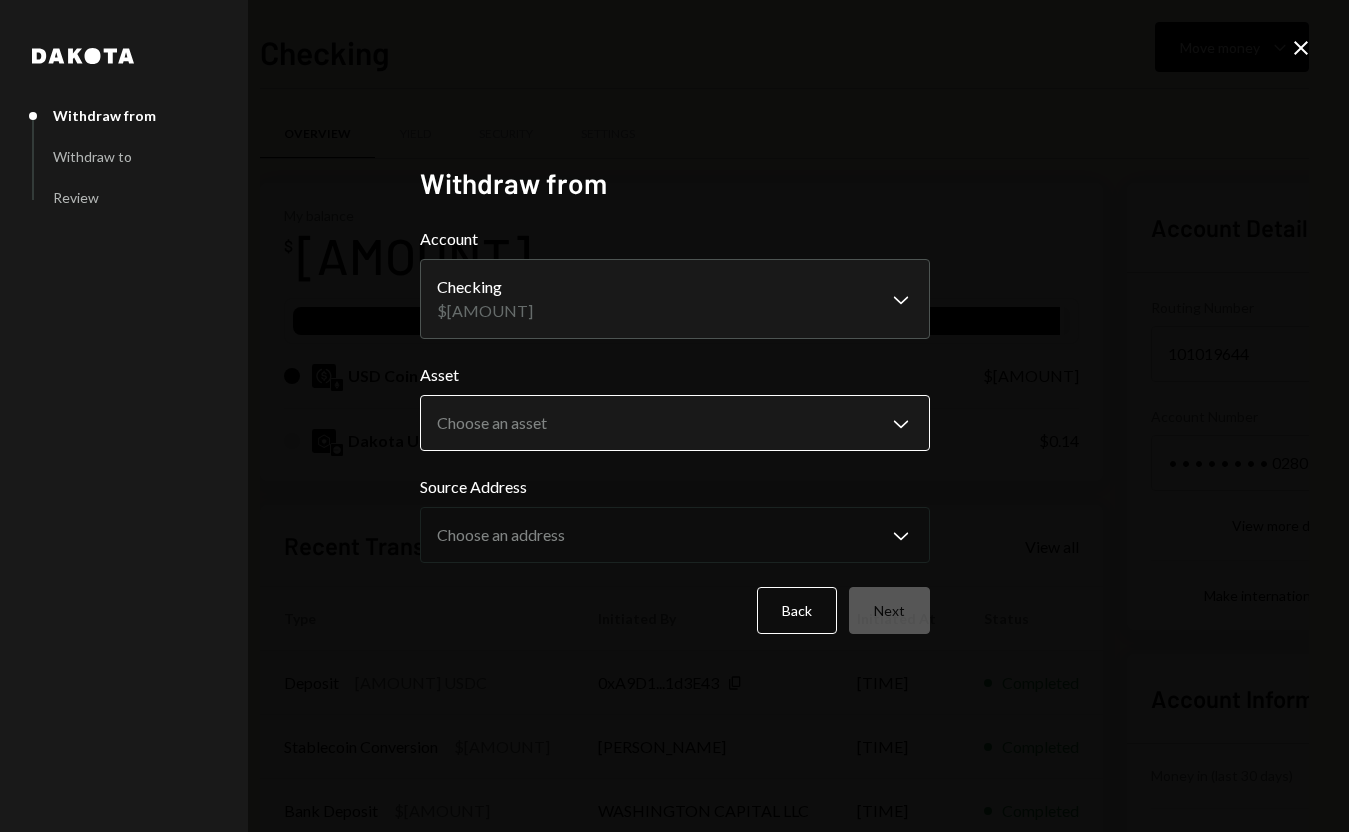 click on "U UAB Rapidz Pay Caret Down Home Home Inbox Inbox Activities Transactions Accounts Accounts Caret Down Checking $[AMOUNT] Clarity $[AMOUNT] Savings $[AMOUNT] Treasury $[AMOUNT] Cards $[AMOUNT] Dollar Rewards User Recipients Team Team Checking Move money Caret Down Overview Yield Security Settings My balance $ [AMOUNT] USDC USD Coin $[AMOUNT] Dakota USD $[AMOUNT] Recent Transactions View all Type Initiated By Initiated At Status Deposit [AMOUNT] USDC [ADDRESS] Copy [TIME] Completed Stablecoin Conversion $[AMOUNT] [PERSON_NAME] Completed Bank Deposit $[AMOUNT] [COMPANY_NAME] [TIME] Completed Withdrawal [AMOUNT] USDC [PERSON_NAME] [DATE] Completed Deposit [AMOUNT] USDC [ADDRESS] Copy [DATE] Completed Account Details Routing Number [NUMBER] Copy Account Number • • • • • • • • [NUMBER] Show Copy View more details Right Arrow Make international deposit Right Arrow Account Information Money in (last 30 days) Up Right Arrow $[AMOUNT] Money out (last 30 days) $[AMOUNT]" at bounding box center [674, 416] 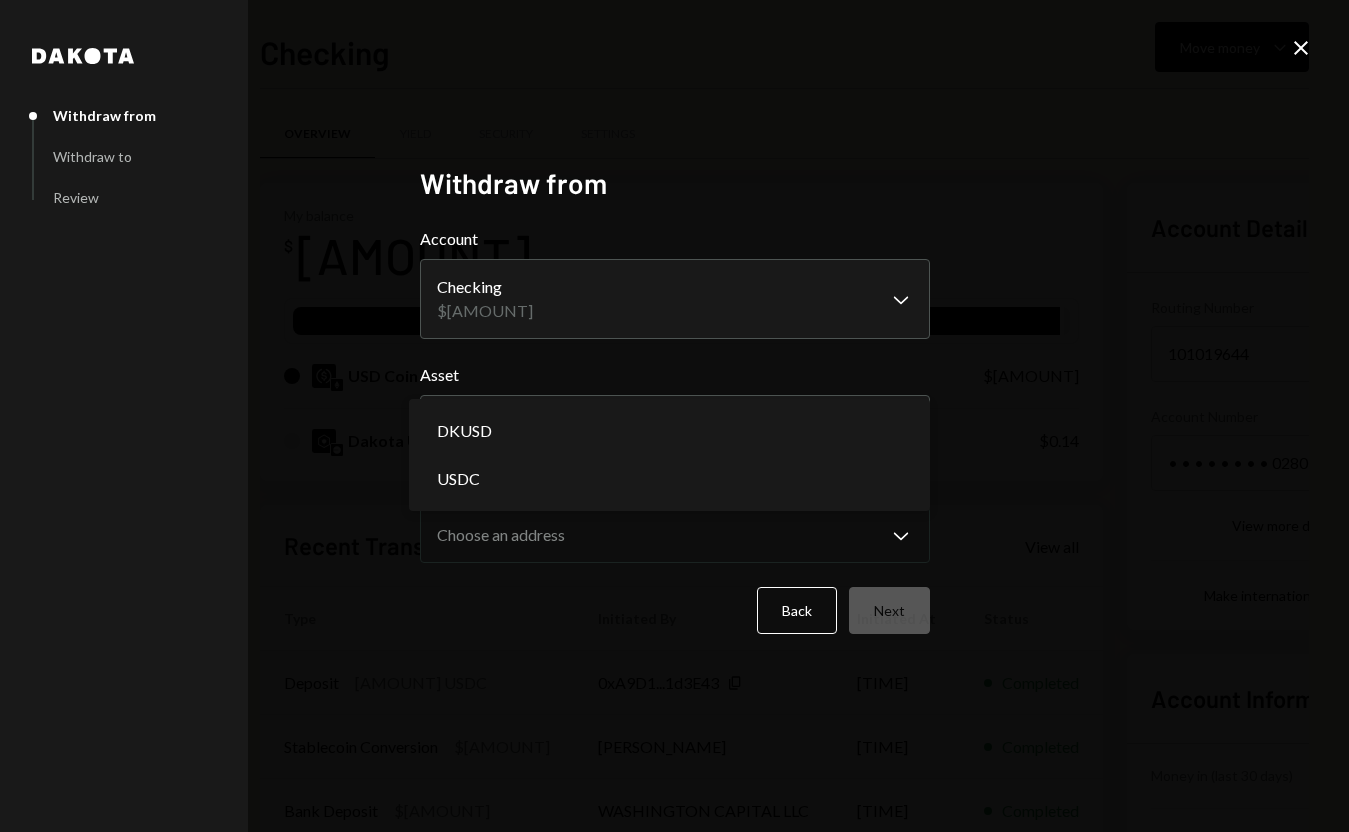 select on "****" 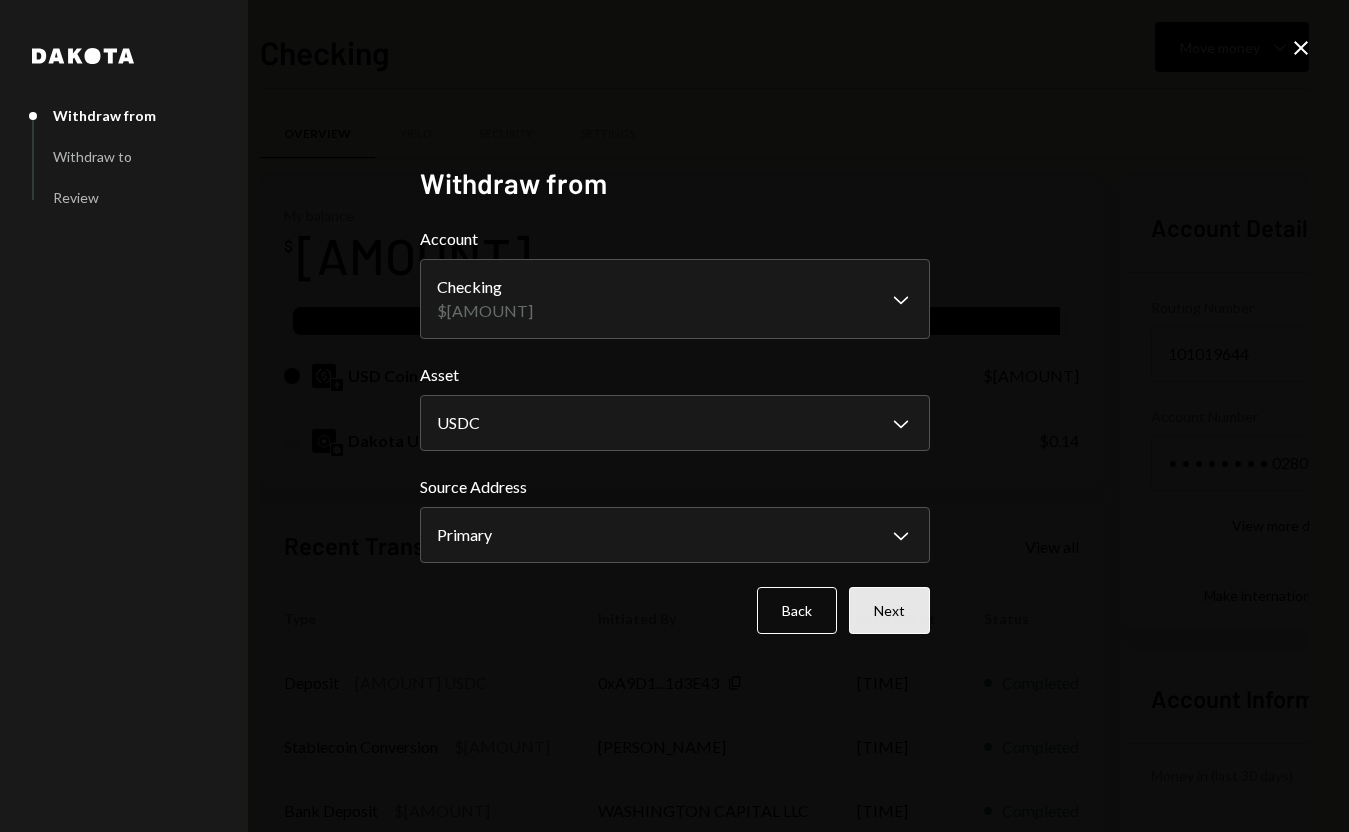 click on "Next" at bounding box center [889, 610] 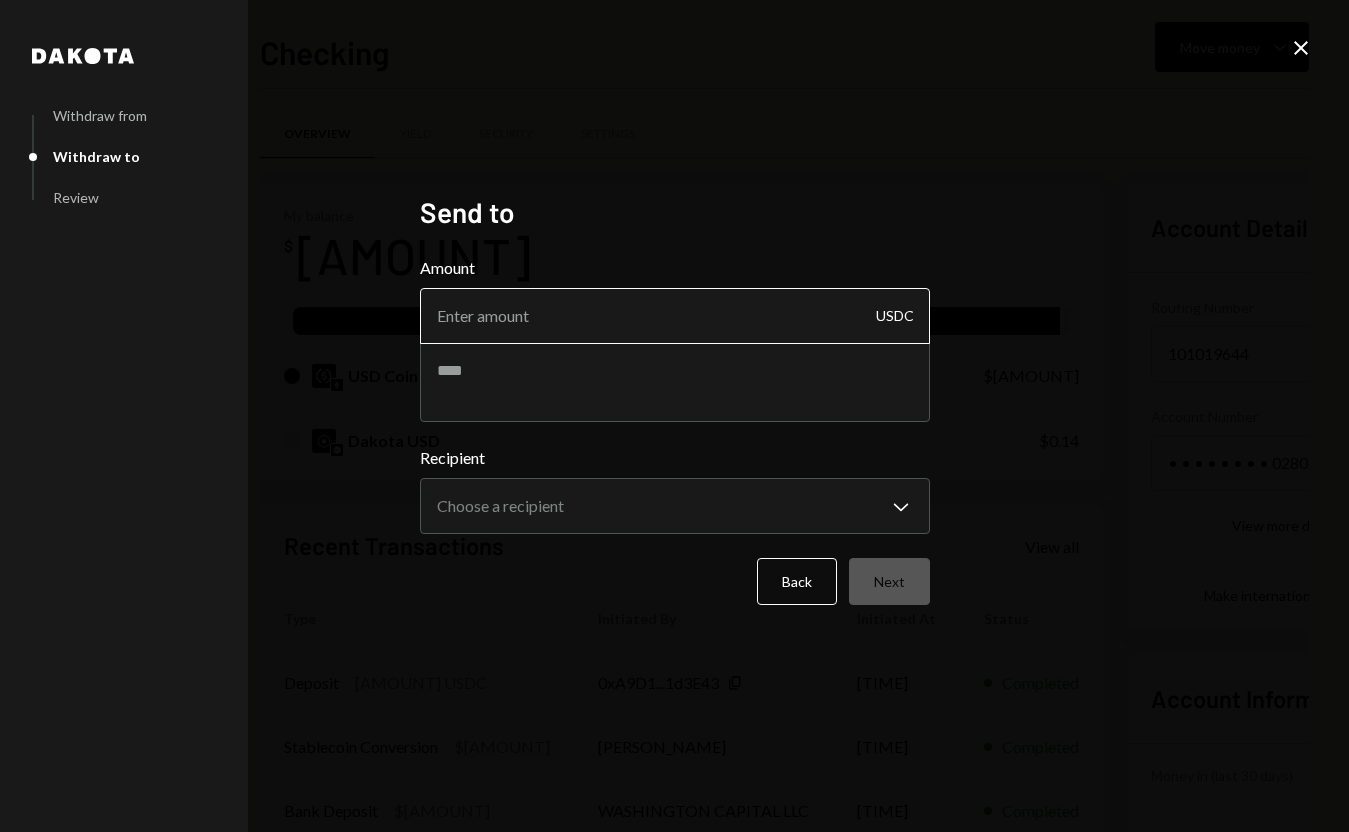 click on "Amount" at bounding box center (675, 316) 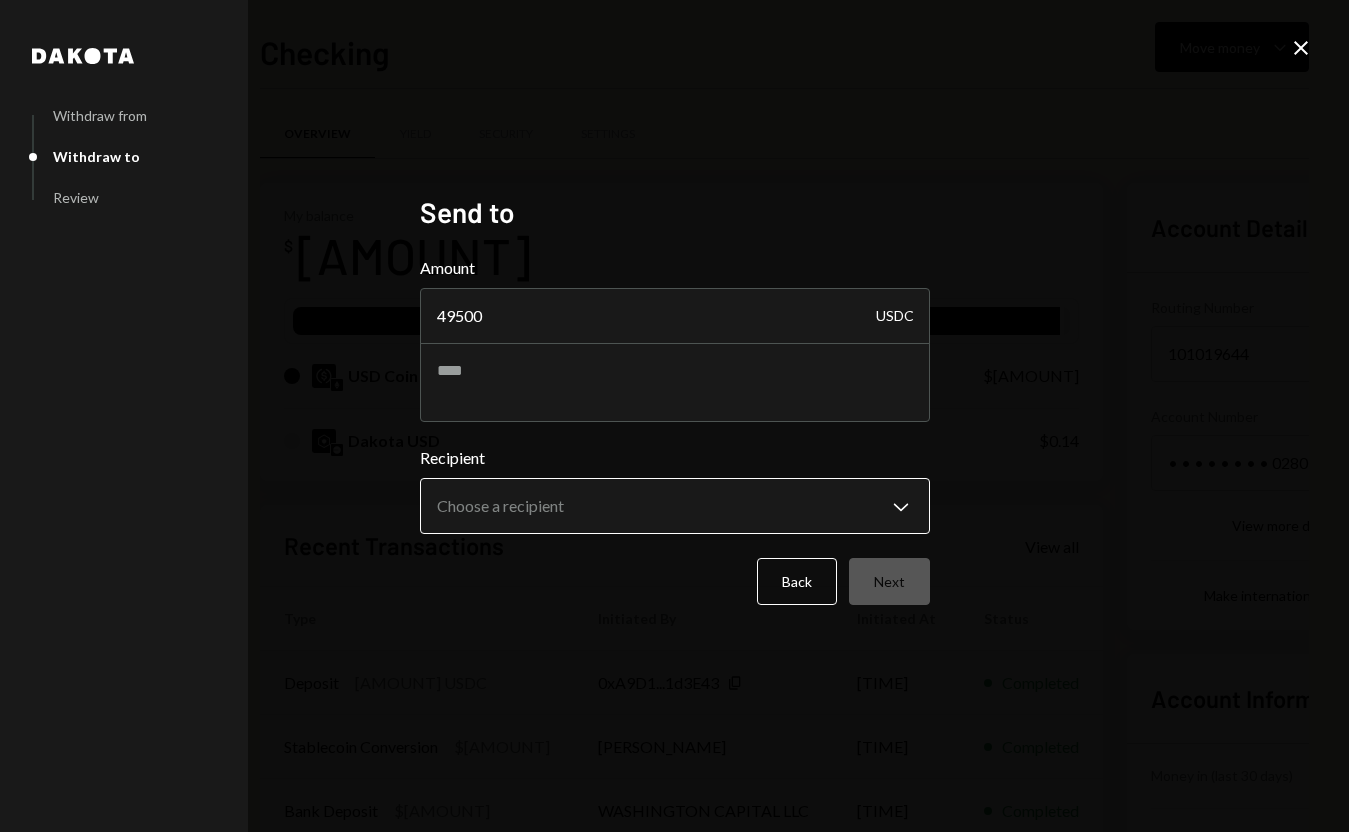 type on "49500" 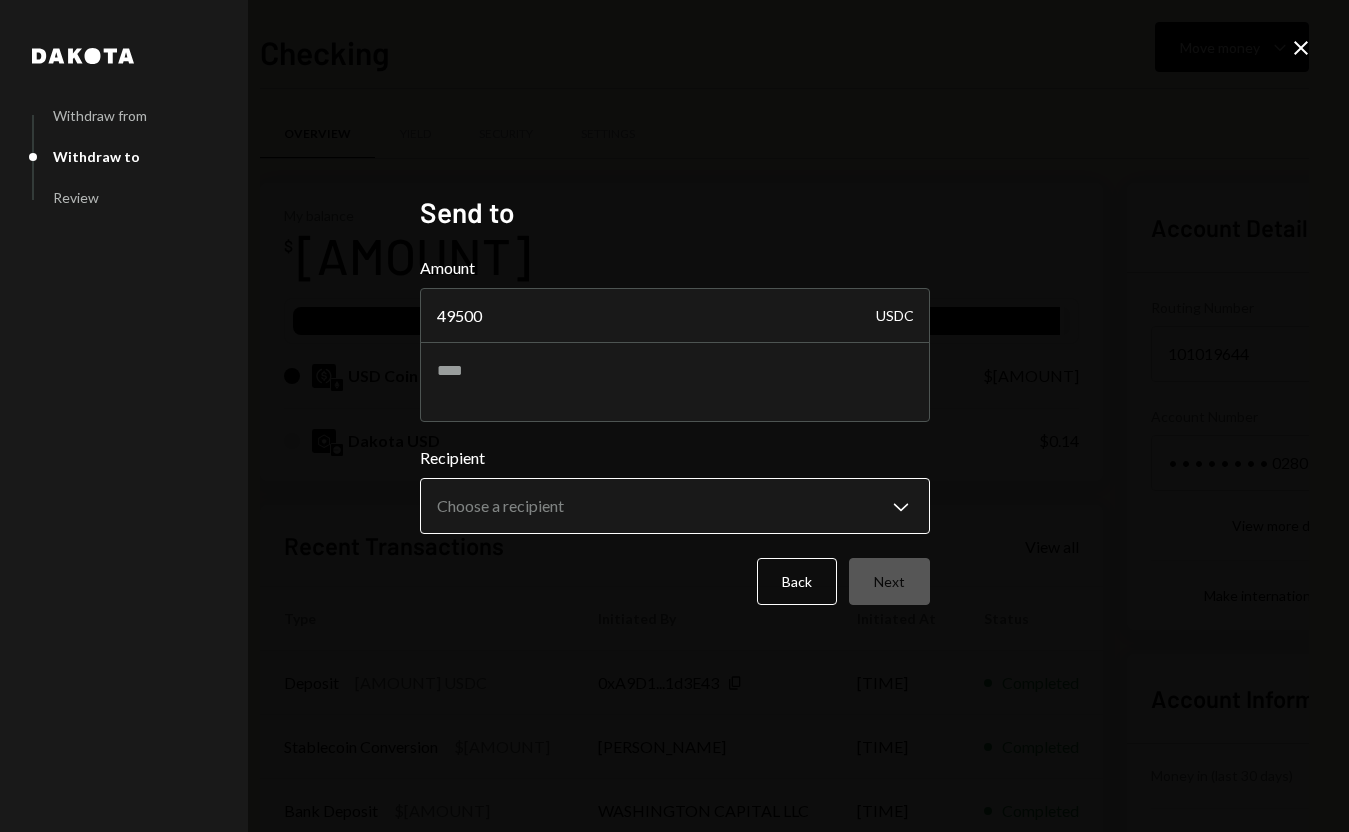click on "U UAB Rapidz Pay Caret Down Home Home Inbox Inbox Activities Transactions Accounts Accounts Caret Down Checking $[AMOUNT] Clarity $[AMOUNT] Savings $[AMOUNT] Treasury $[AMOUNT] Cards $[AMOUNT] Dollar Rewards User Recipients Team Team Checking Move money Caret Down Overview Yield Security Settings My balance $ [AMOUNT] USDC USD Coin $[AMOUNT] Dakota USD $[AMOUNT] Recent Transactions View all Type Initiated By Initiated At Status Deposit [AMOUNT] USDC [ADDRESS] Copy [TIME] Completed Stablecoin Conversion $[AMOUNT] [PERSON_NAME] Completed Bank Deposit $[AMOUNT] [COMPANY_NAME] [TIME] Completed Withdrawal [AMOUNT] USDC [PERSON_NAME] [DATE] Completed Deposit [AMOUNT] USDC [ADDRESS] Copy [DATE] Completed Account Details Routing Number [NUMBER] Copy Account Number • • • • • • • • [NUMBER] Show Copy View more details Right Arrow Make international deposit Right Arrow Account Information Money in (last 30 days) Up Right Arrow $[AMOUNT] Money out (last 30 days) $[AMOUNT]" at bounding box center (674, 416) 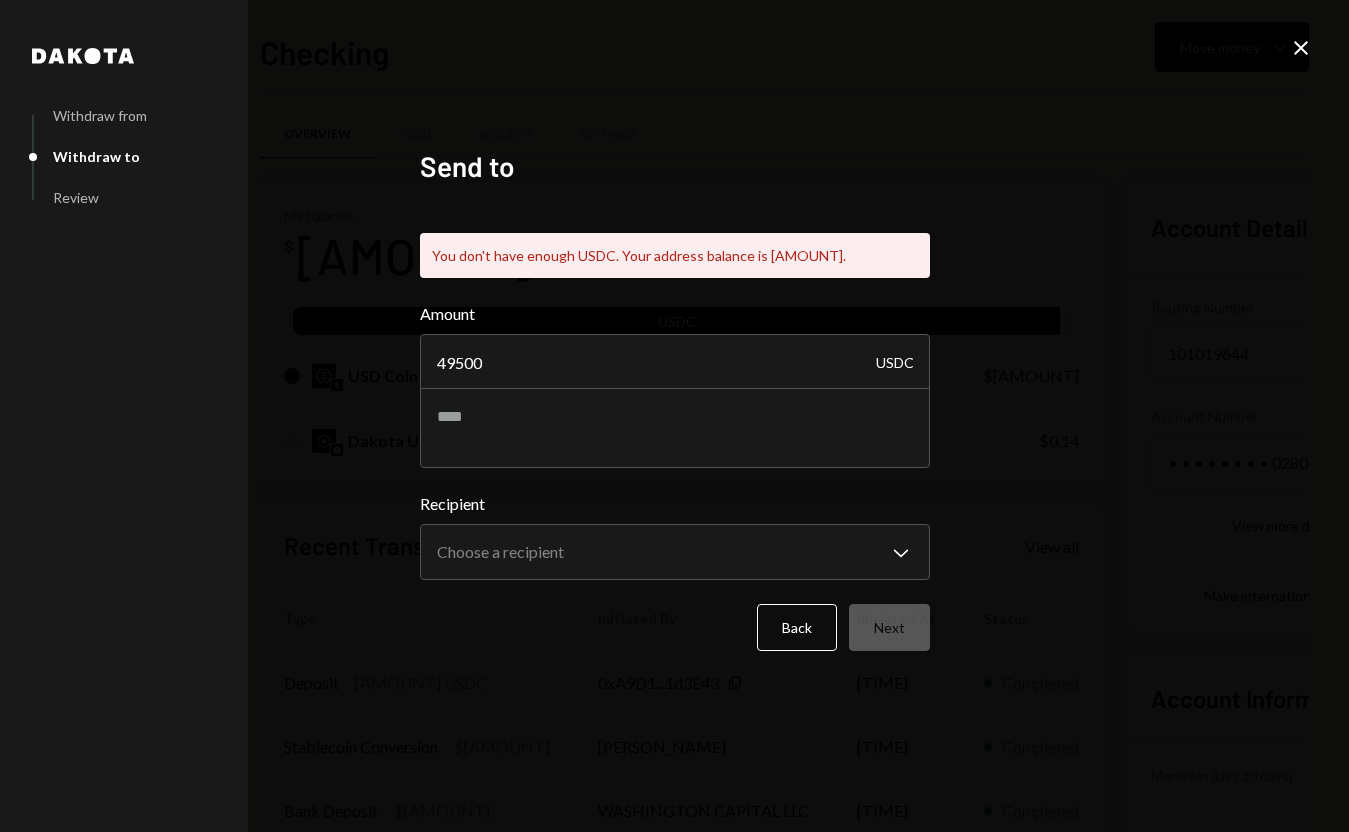 click on "U UAB Rapidz Pay Caret Down Home Home Inbox Inbox Activities Transactions Accounts Accounts Caret Down Checking $[AMOUNT] Clarity $[AMOUNT] Savings $[AMOUNT] Treasury $[AMOUNT] Cards $[AMOUNT] Dollar Rewards User Recipients Team Team Checking Move money Caret Down Overview Yield Security Settings My balance $ [AMOUNT] USDC USD Coin $[AMOUNT] Dakota USD $[AMOUNT] Recent Transactions View all Type Initiated By Initiated At Status Deposit [AMOUNT] USDC [ADDRESS] Copy [TIME] Completed Stablecoin Conversion $[AMOUNT] [PERSON_NAME] Completed Bank Deposit $[AMOUNT] [COMPANY_NAME] [TIME] Completed Withdrawal [AMOUNT] USDC [PERSON_NAME] [DATE] Completed Deposit [AMOUNT] USDC [ADDRESS] Copy [DATE] Completed Account Details Routing Number [NUMBER] Copy Account Number • • • • • • • • [NUMBER] Show Copy View more details Right Arrow Make international deposit Right Arrow Account Information Money in (last 30 days) Up Right Arrow $[AMOUNT] Money out (last 30 days) $[AMOUNT]" at bounding box center [674, 416] 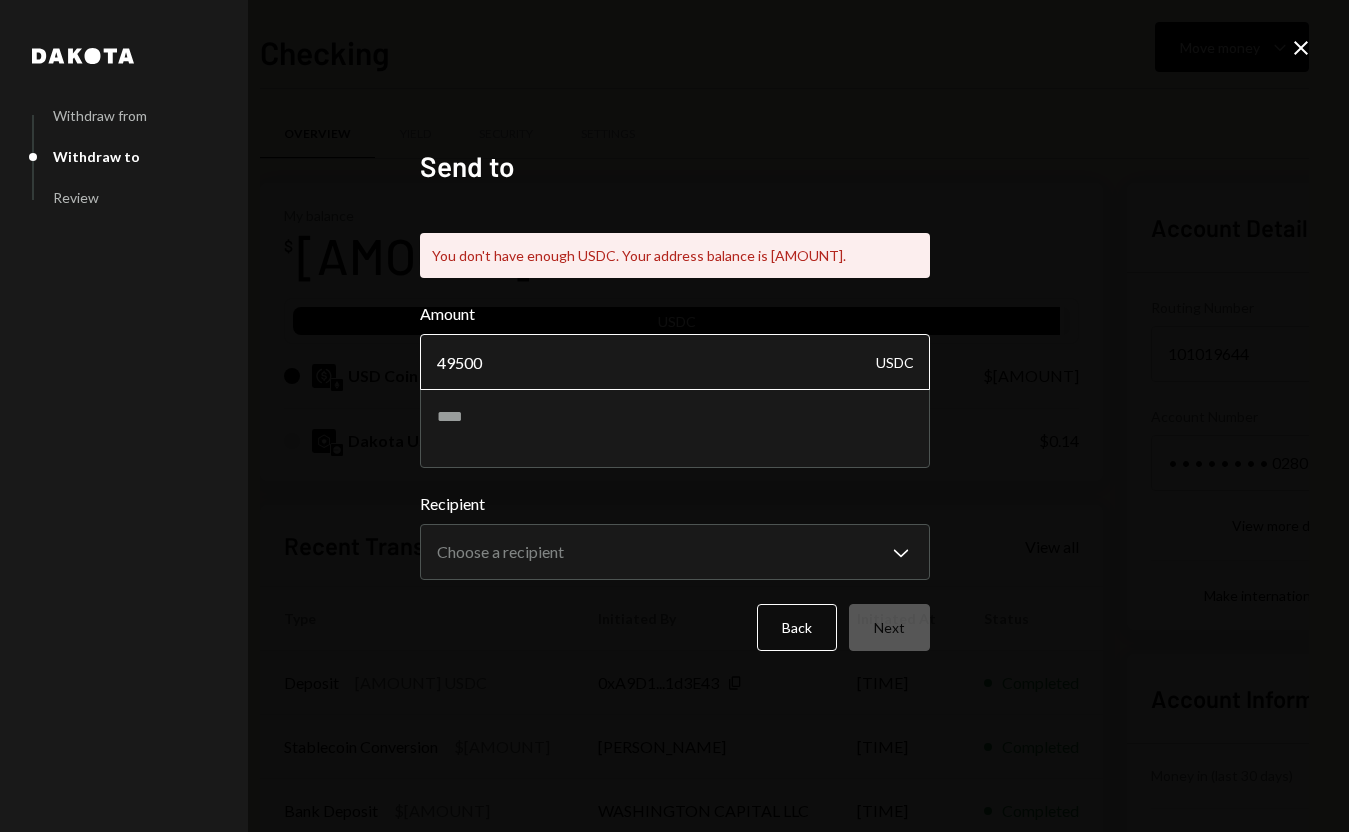 click on "49500" at bounding box center (675, 362) 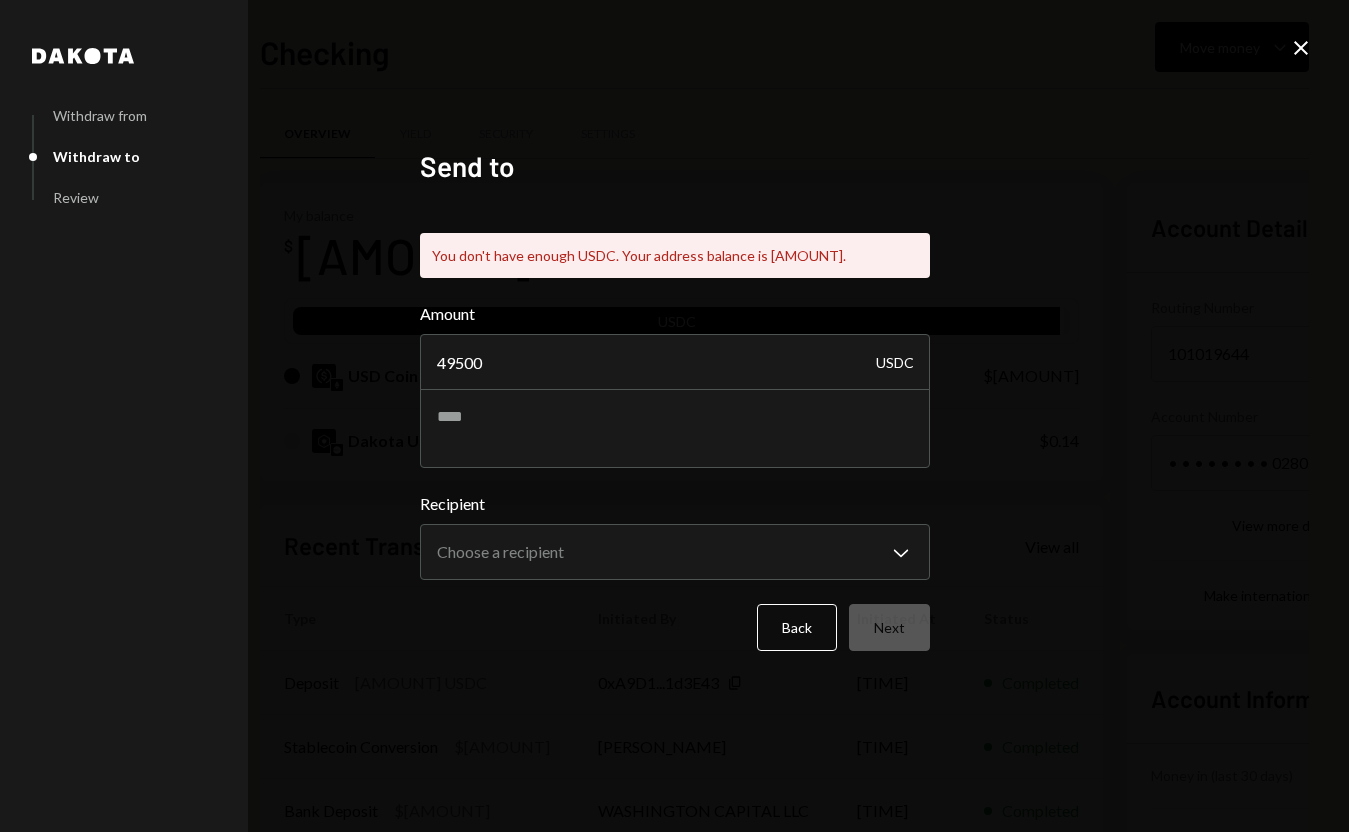 drag, startPoint x: 581, startPoint y: 350, endPoint x: 381, endPoint y: 321, distance: 202.09157 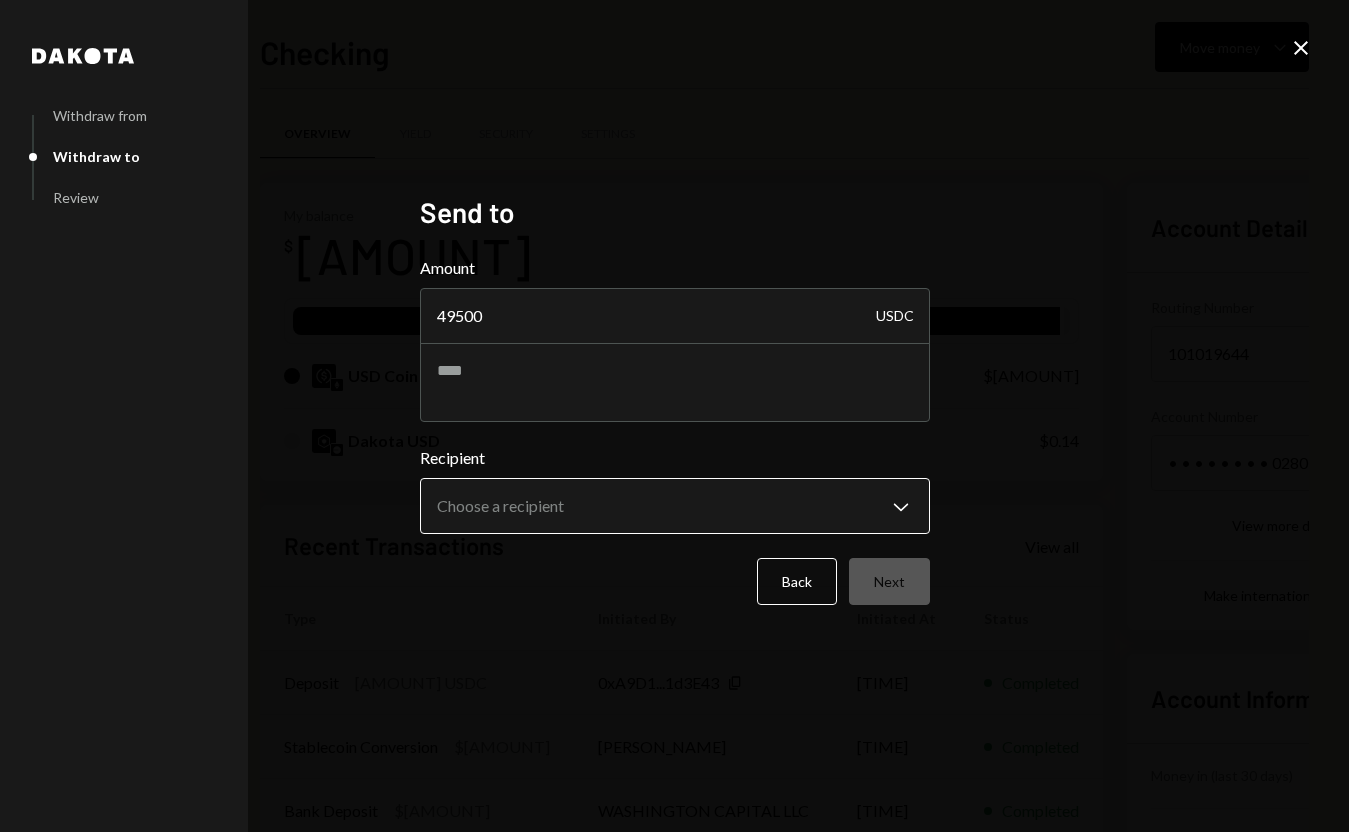 type on "[AMOUNT]" 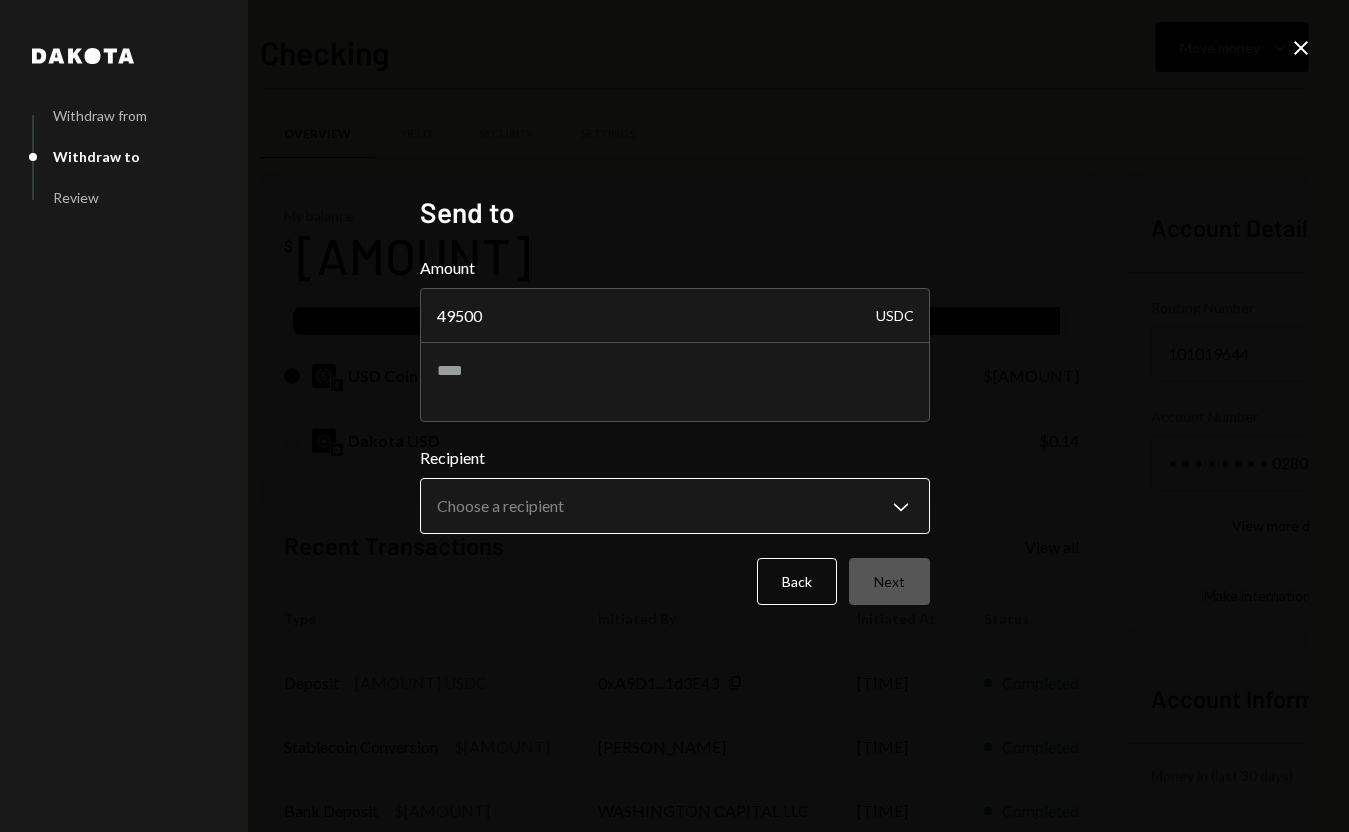 click on "U UAB Rapidz Pay Caret Down Home Home Inbox Inbox Activities Transactions Accounts Accounts Caret Down Checking $[AMOUNT] Clarity $[AMOUNT] Savings $[AMOUNT] Treasury $[AMOUNT] Cards $[AMOUNT] Dollar Rewards User Recipients Team Team Checking Move money Caret Down Overview Yield Security Settings My balance $ [AMOUNT] USDC USD Coin $[AMOUNT] Dakota USD $[AMOUNT] Recent Transactions View all Type Initiated By Initiated At Status Deposit [AMOUNT] USDC [ADDRESS] Copy [TIME] Completed Stablecoin Conversion $[AMOUNT] [PERSON_NAME] Completed Bank Deposit $[AMOUNT] [COMPANY_NAME] [TIME] Completed Withdrawal [AMOUNT] USDC [PERSON_NAME] [DATE] Completed Deposit [AMOUNT] USDC [ADDRESS] Copy [DATE] Completed Account Details Routing Number [NUMBER] Copy Account Number • • • • • • • • [NUMBER] Show Copy View more details Right Arrow Make international deposit Right Arrow Account Information Money in (last 30 days) Up Right Arrow $[AMOUNT] Money out (last 30 days) $[AMOUNT]" at bounding box center (674, 416) 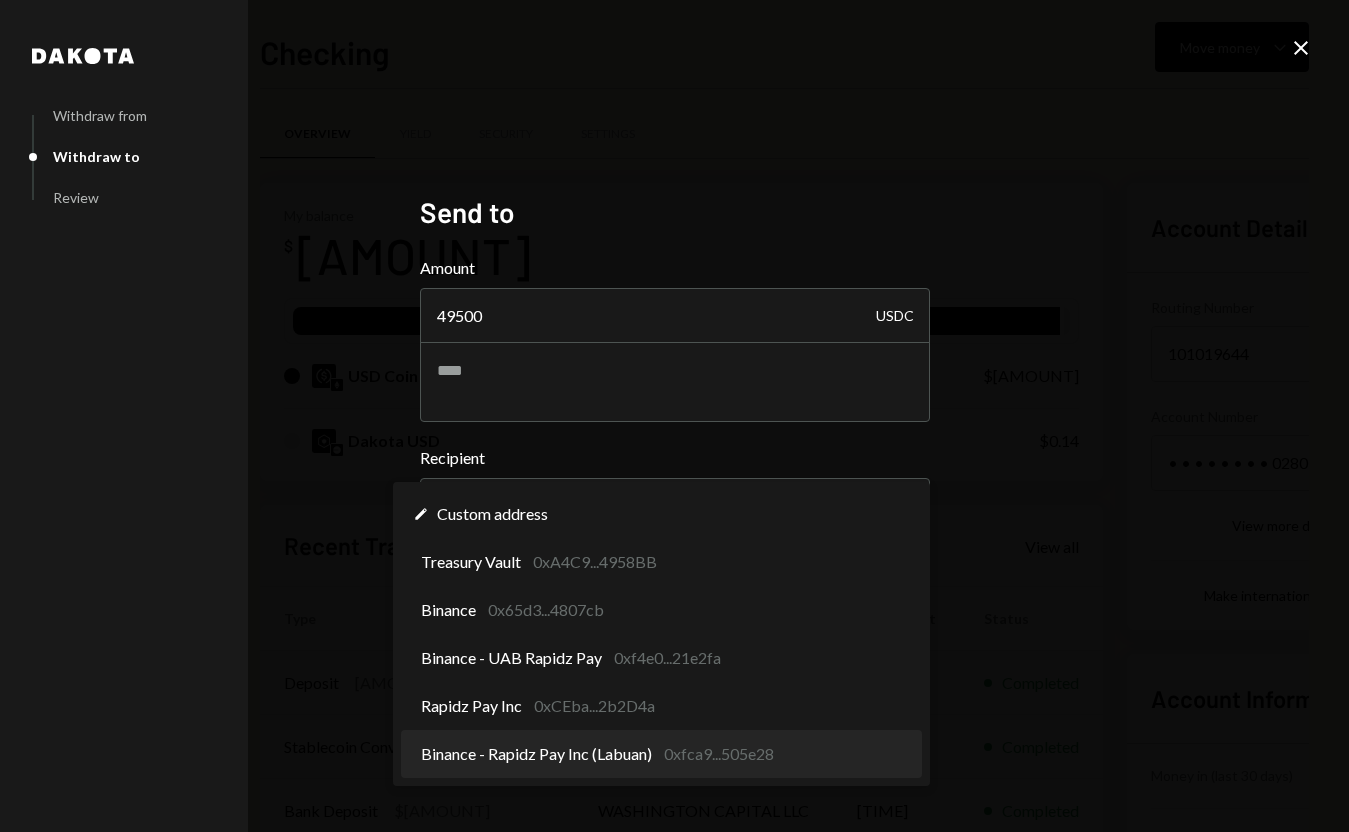 select on "**********" 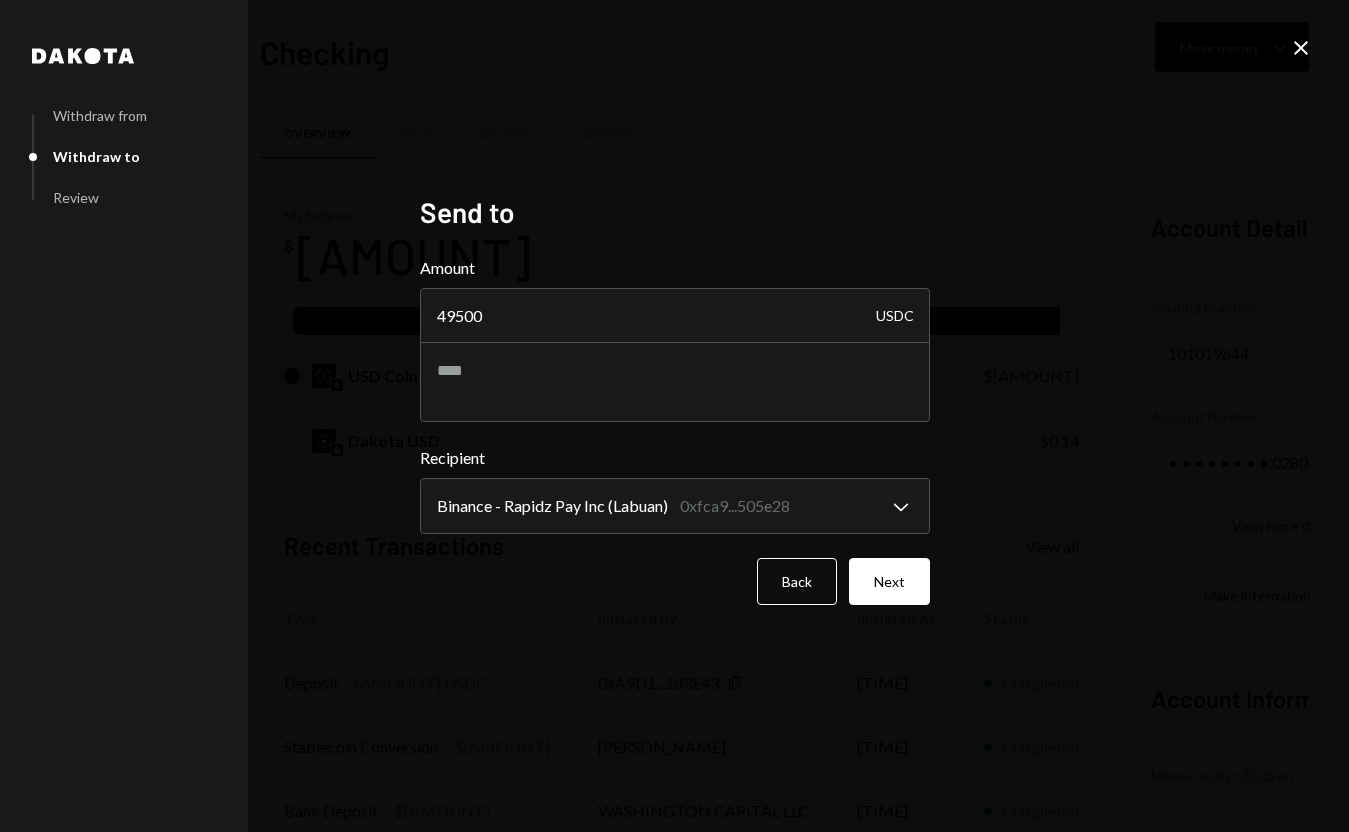 click on "Next" at bounding box center [889, 581] 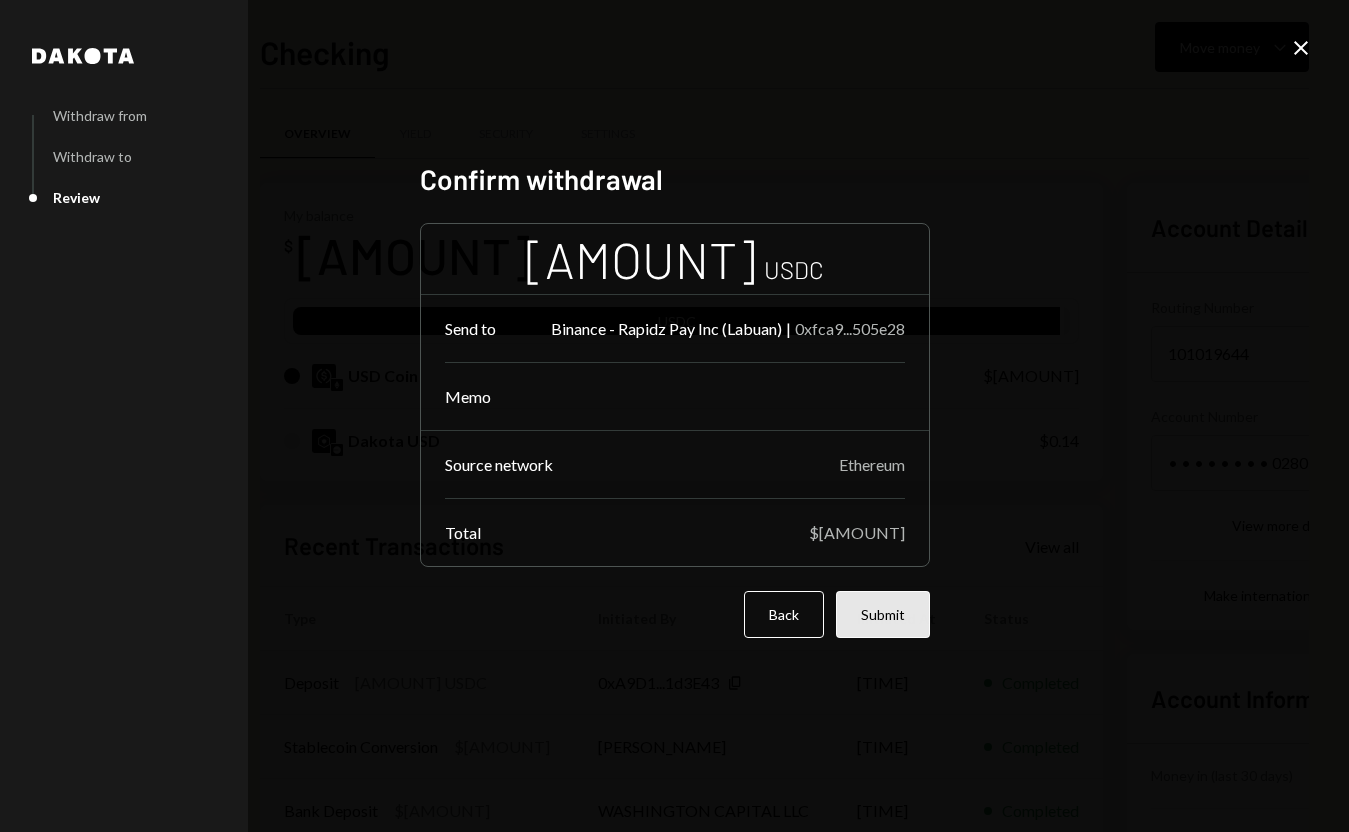 click on "Submit" at bounding box center [883, 614] 